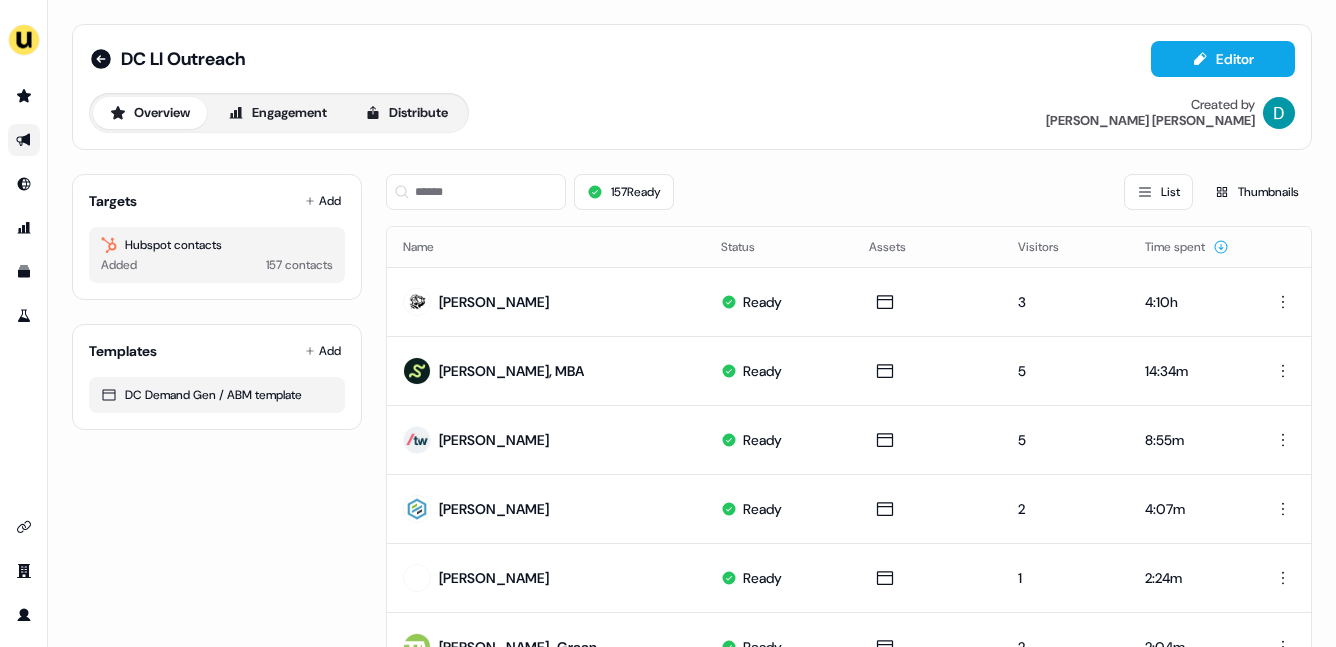 scroll, scrollTop: 0, scrollLeft: 0, axis: both 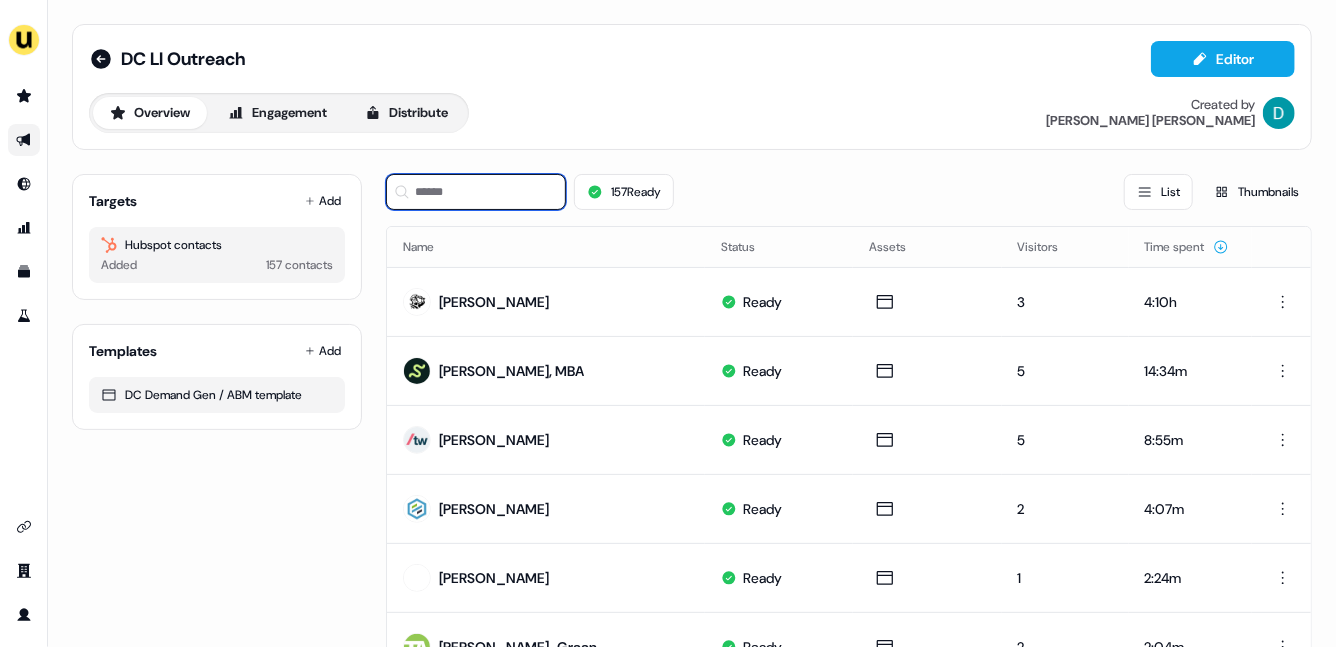 click at bounding box center [476, 192] 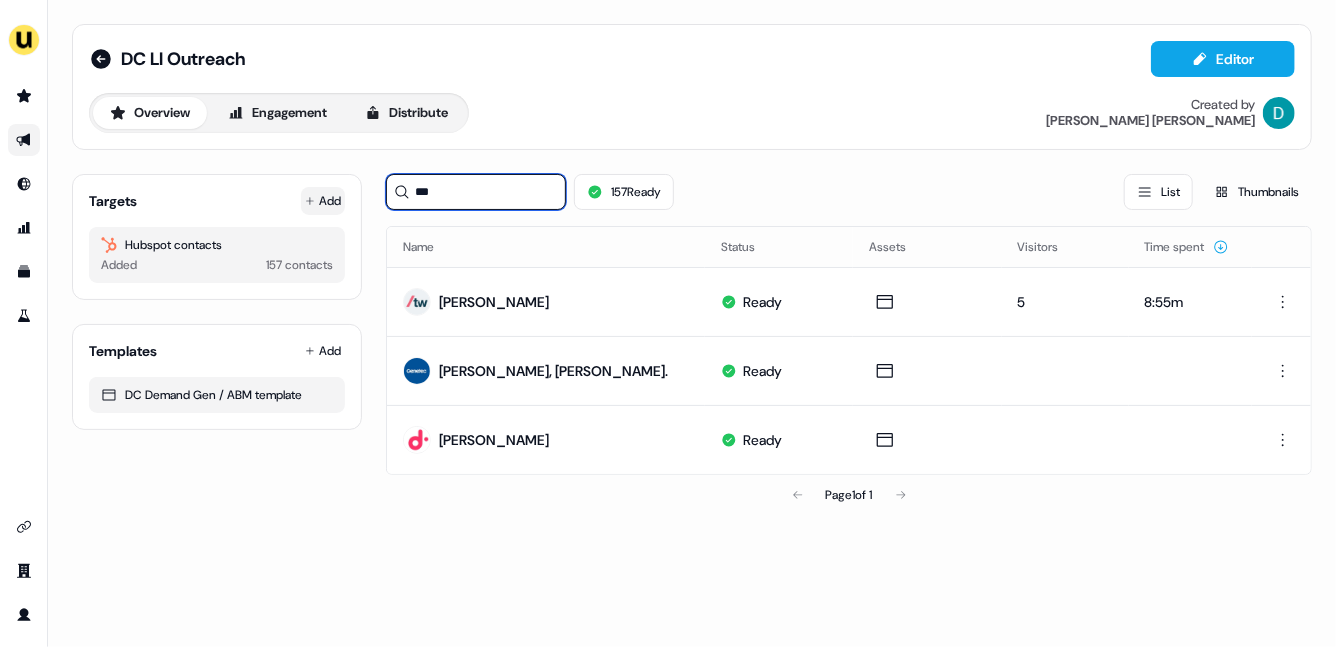 type on "***" 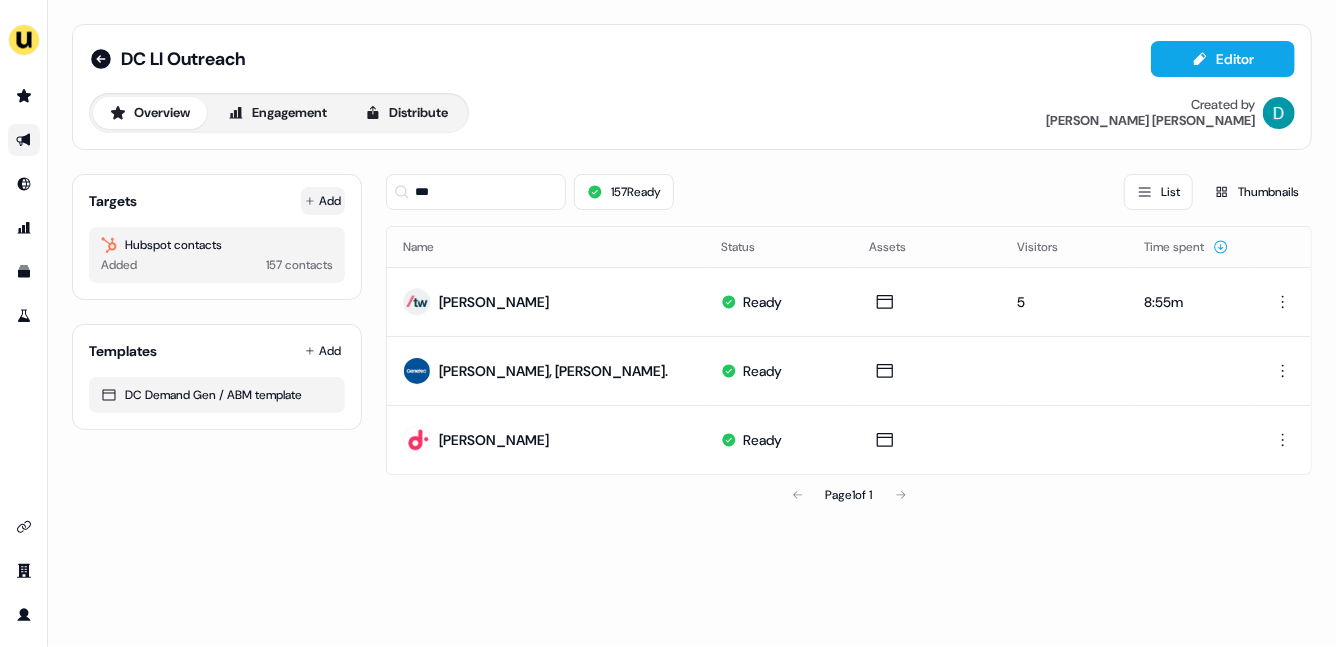 click on "Add" at bounding box center [323, 201] 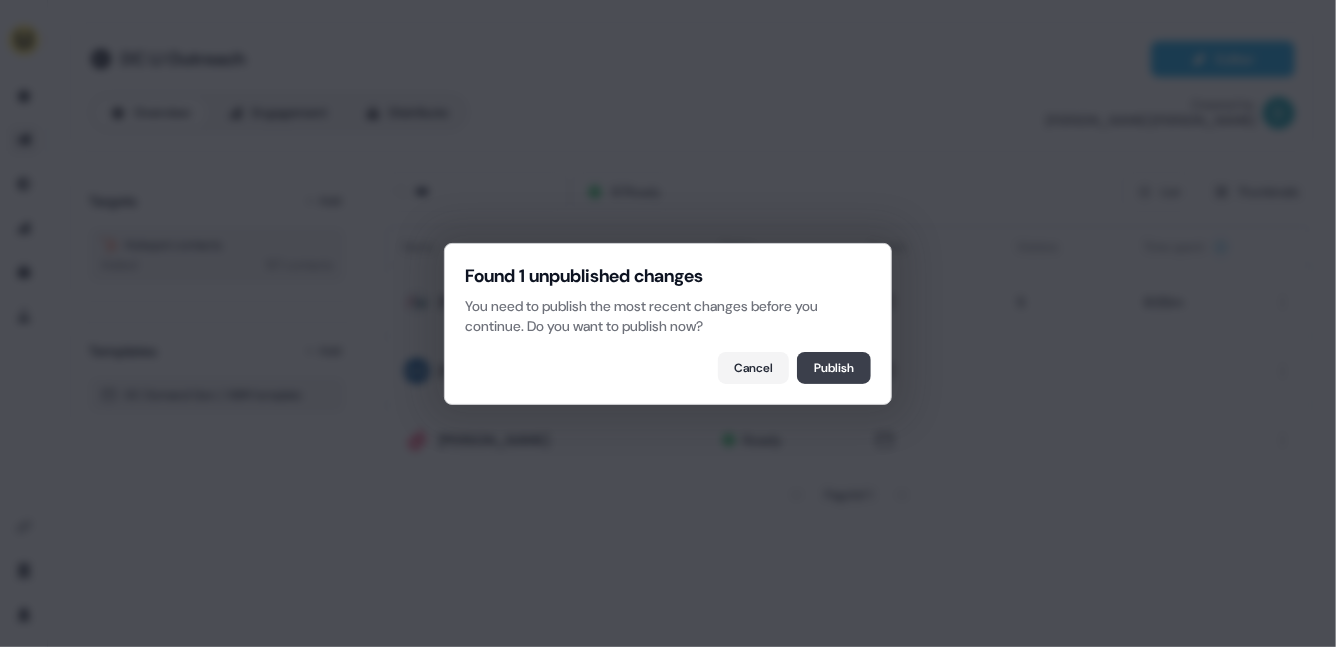click on "Publish" at bounding box center [834, 368] 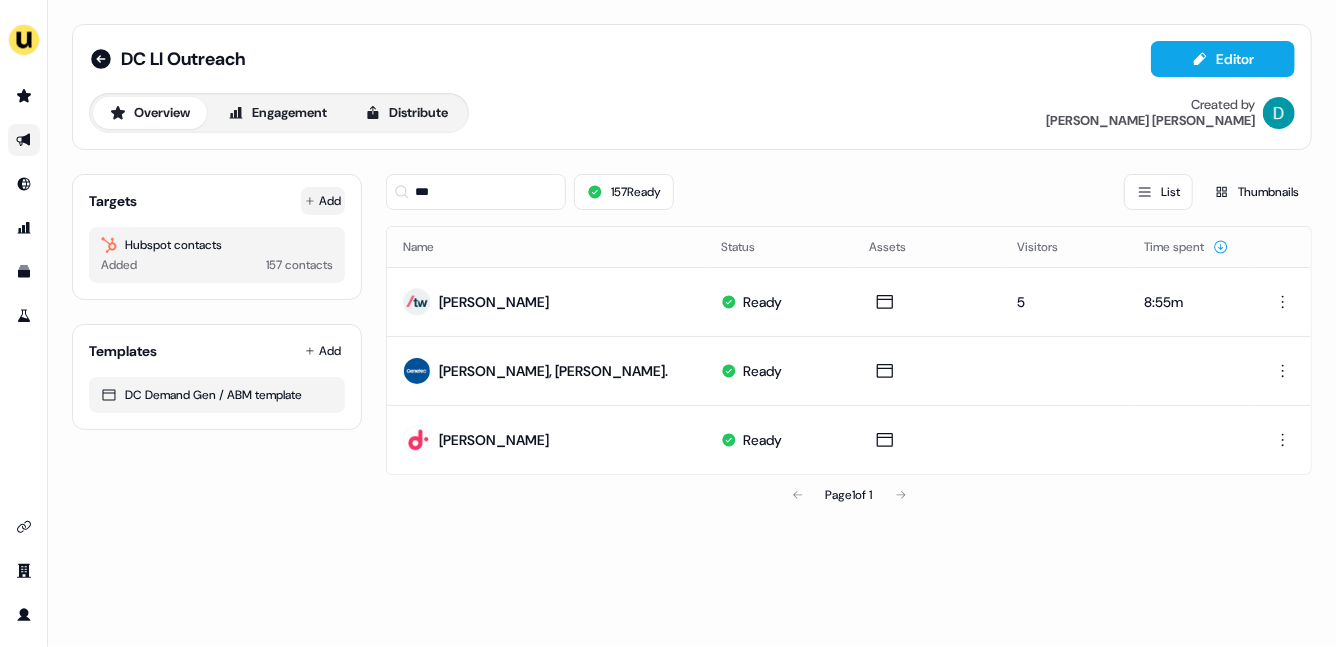 click on "Add" at bounding box center [323, 201] 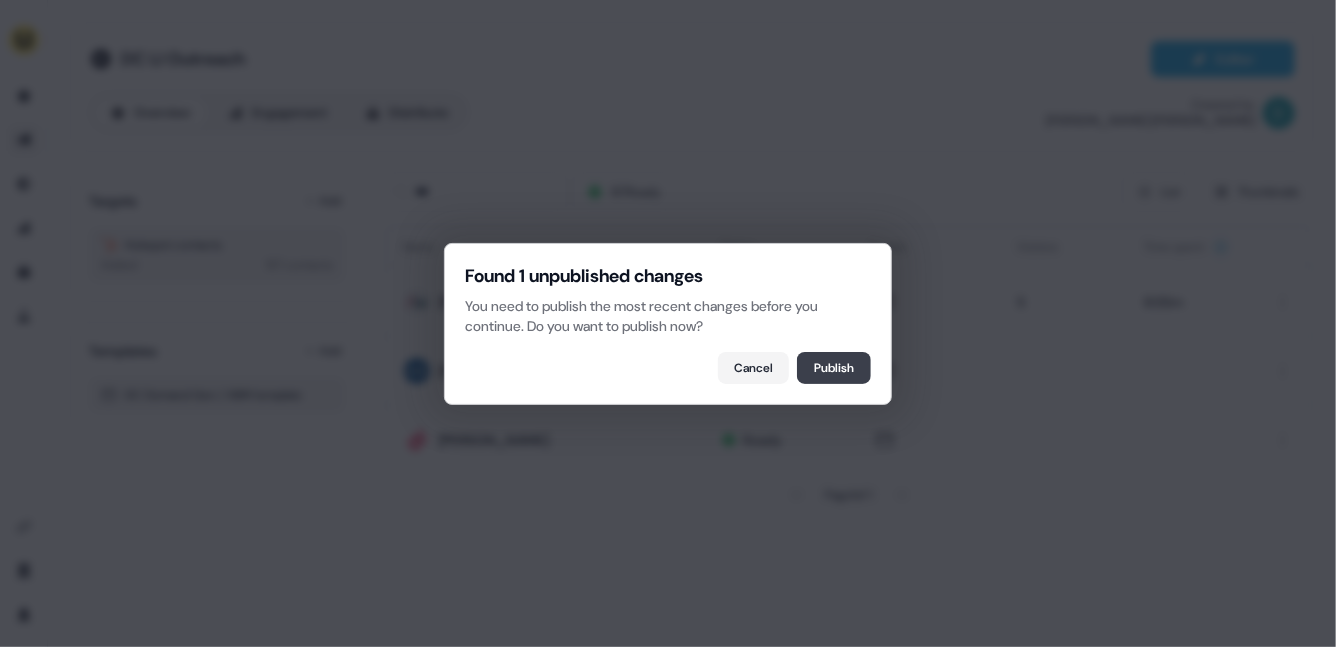click on "Publish" at bounding box center [834, 368] 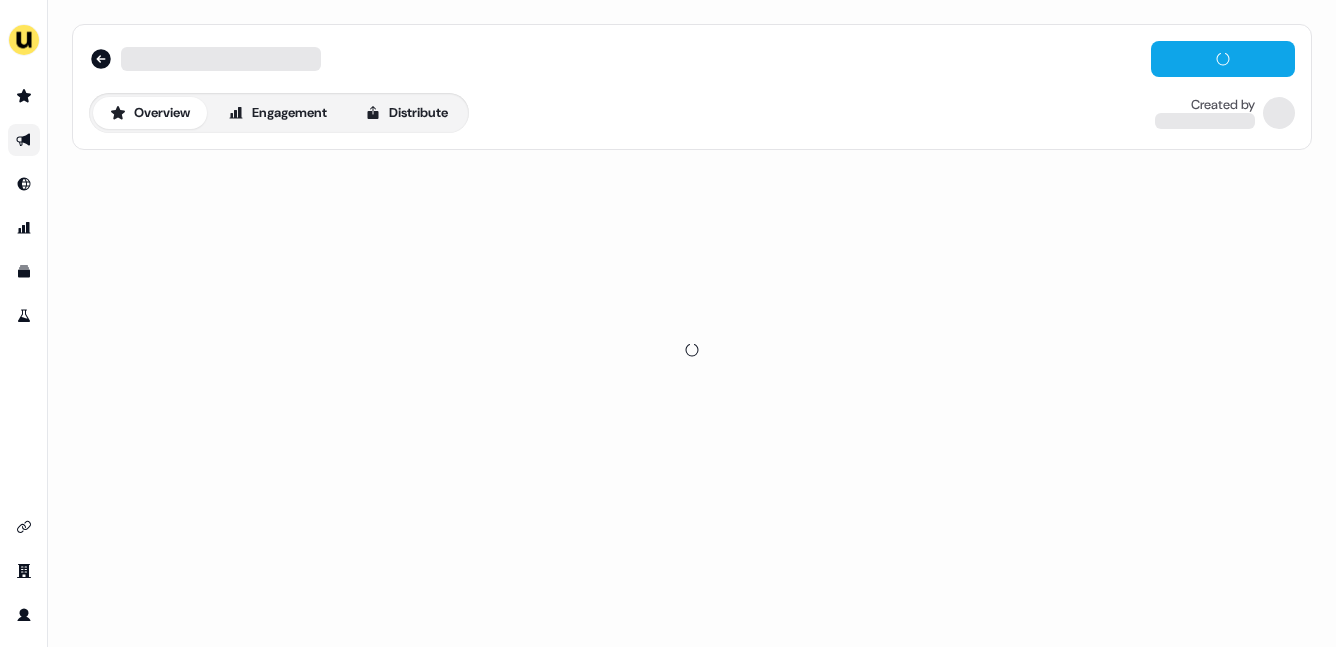 scroll, scrollTop: 0, scrollLeft: 0, axis: both 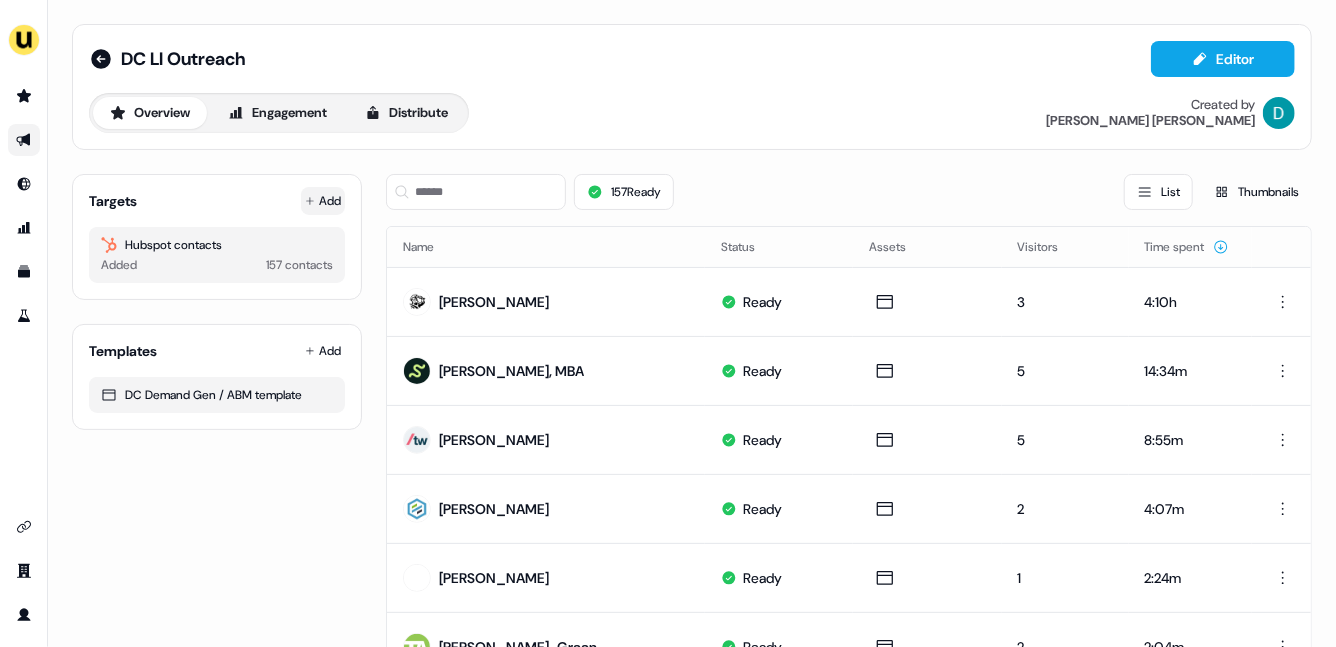 click on "Add" at bounding box center [323, 201] 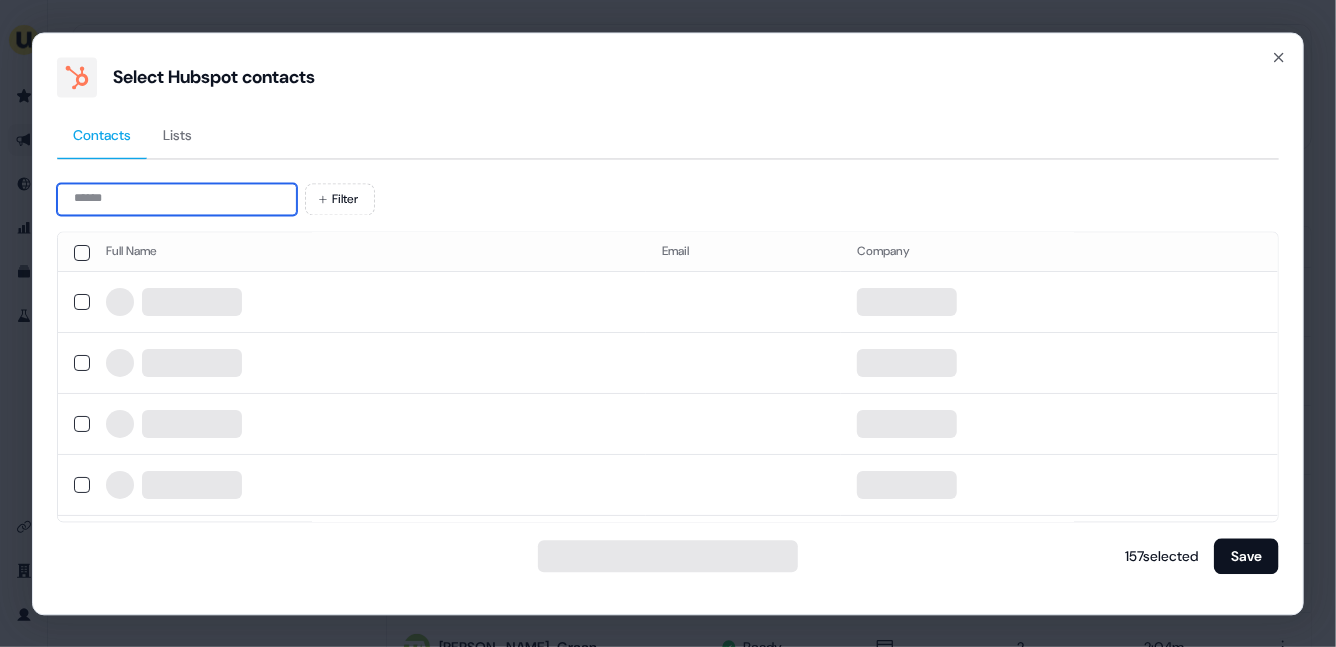click at bounding box center (177, 199) 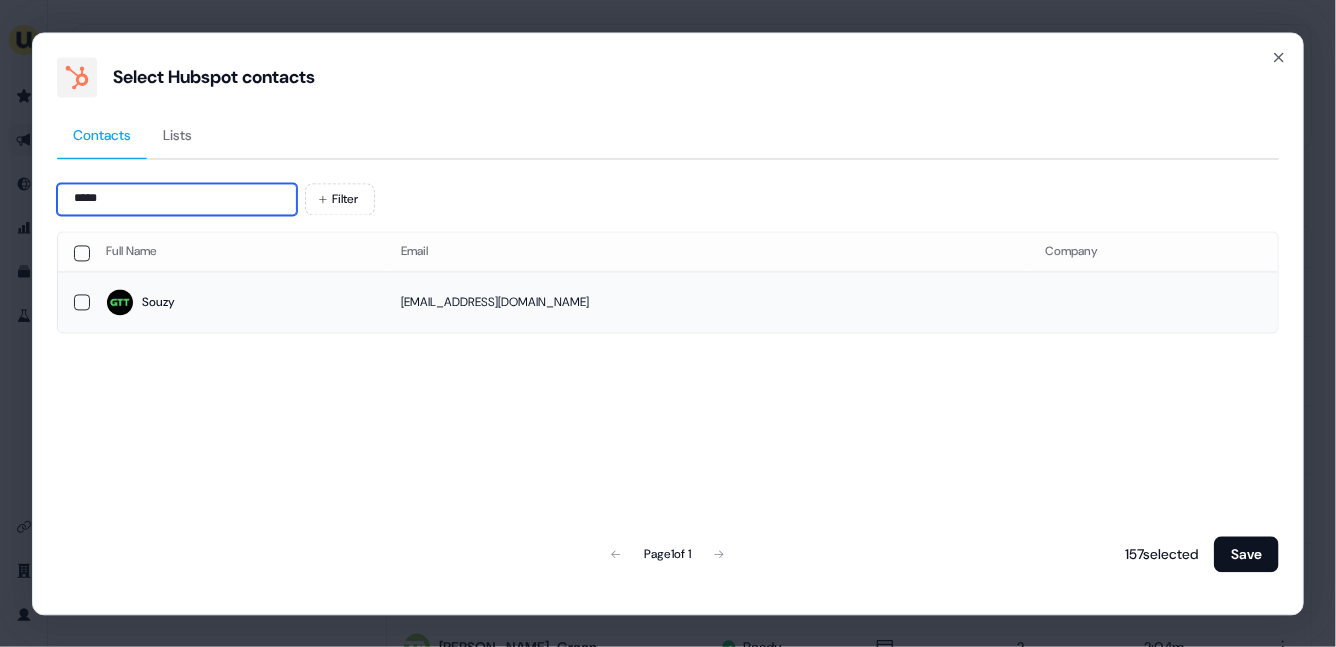 type on "*****" 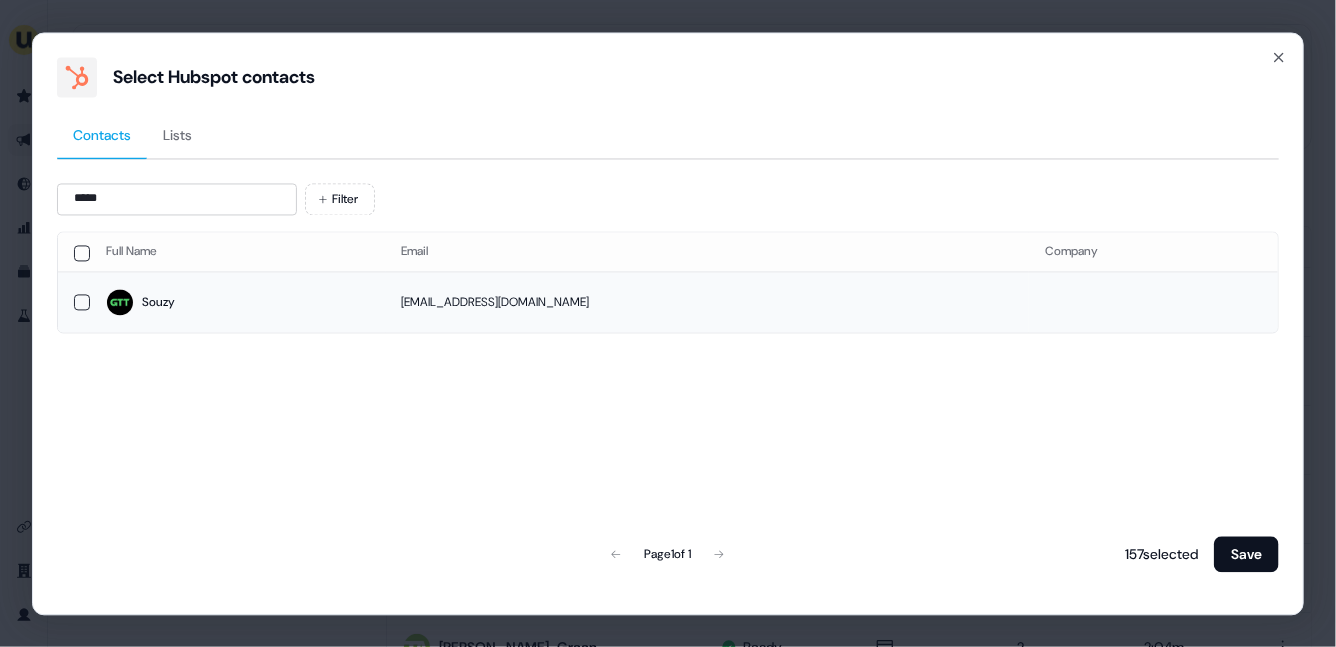 click on "Souzy" at bounding box center [238, 303] 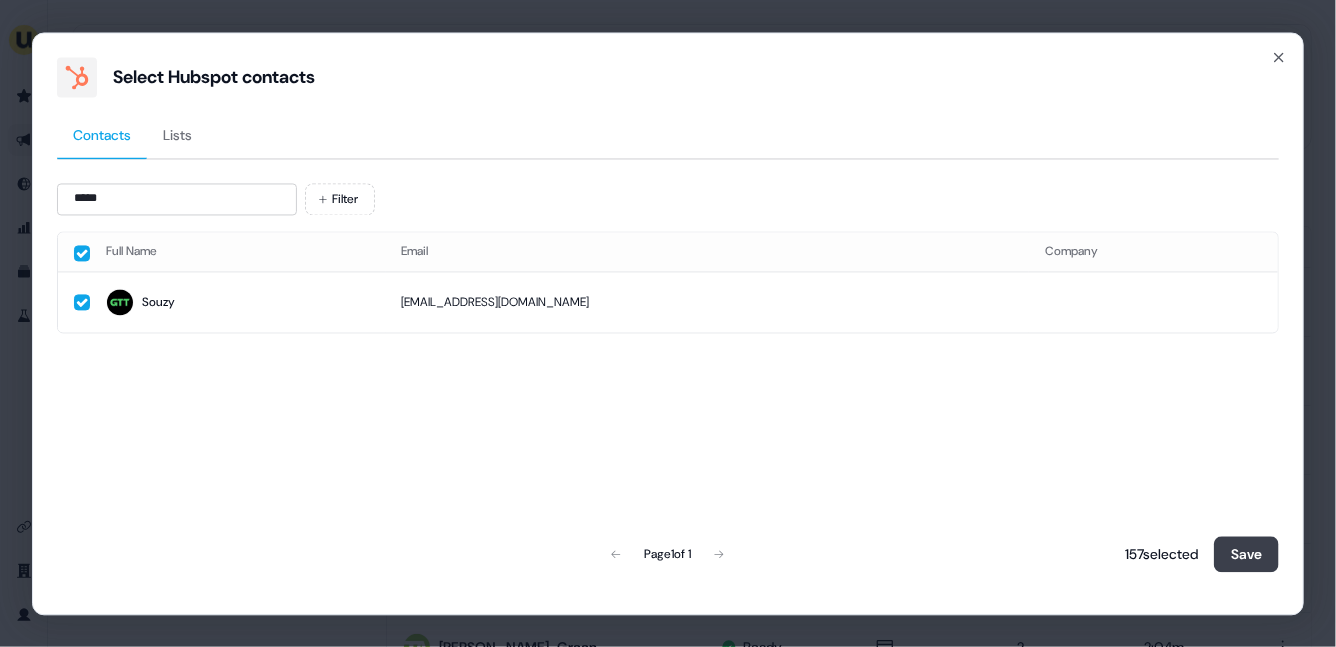 click on "Save" at bounding box center (1246, 554) 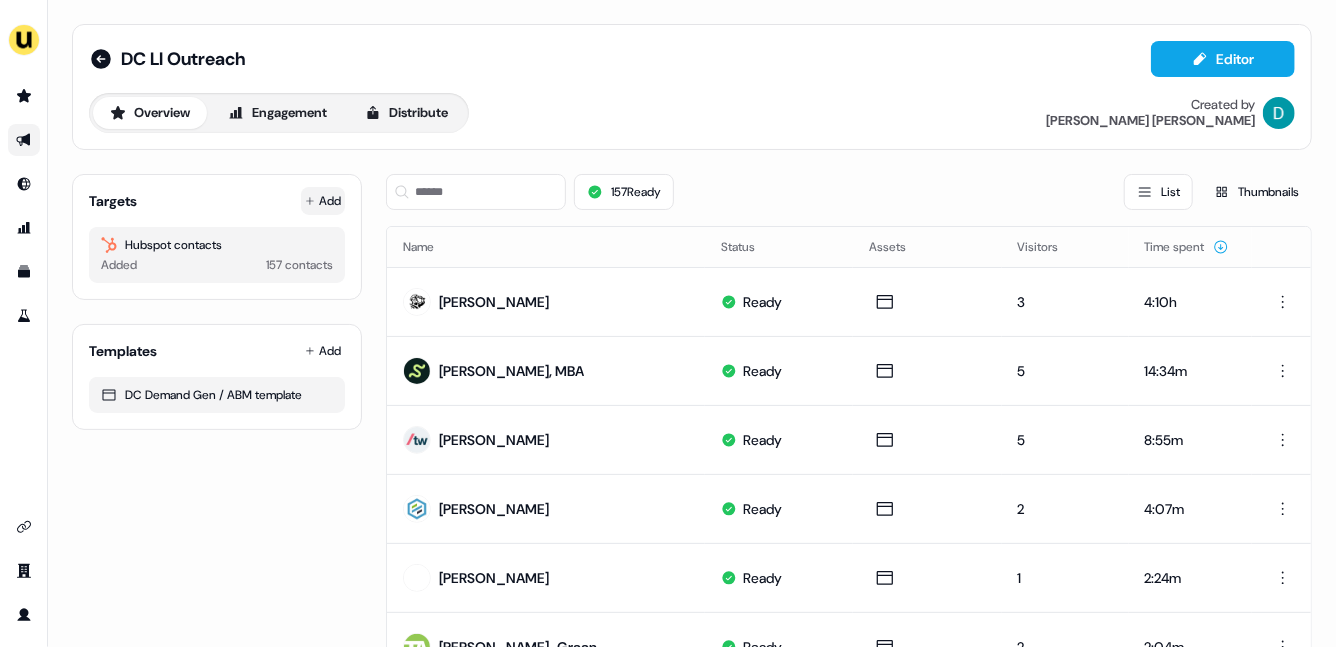 click on "Add" at bounding box center [323, 201] 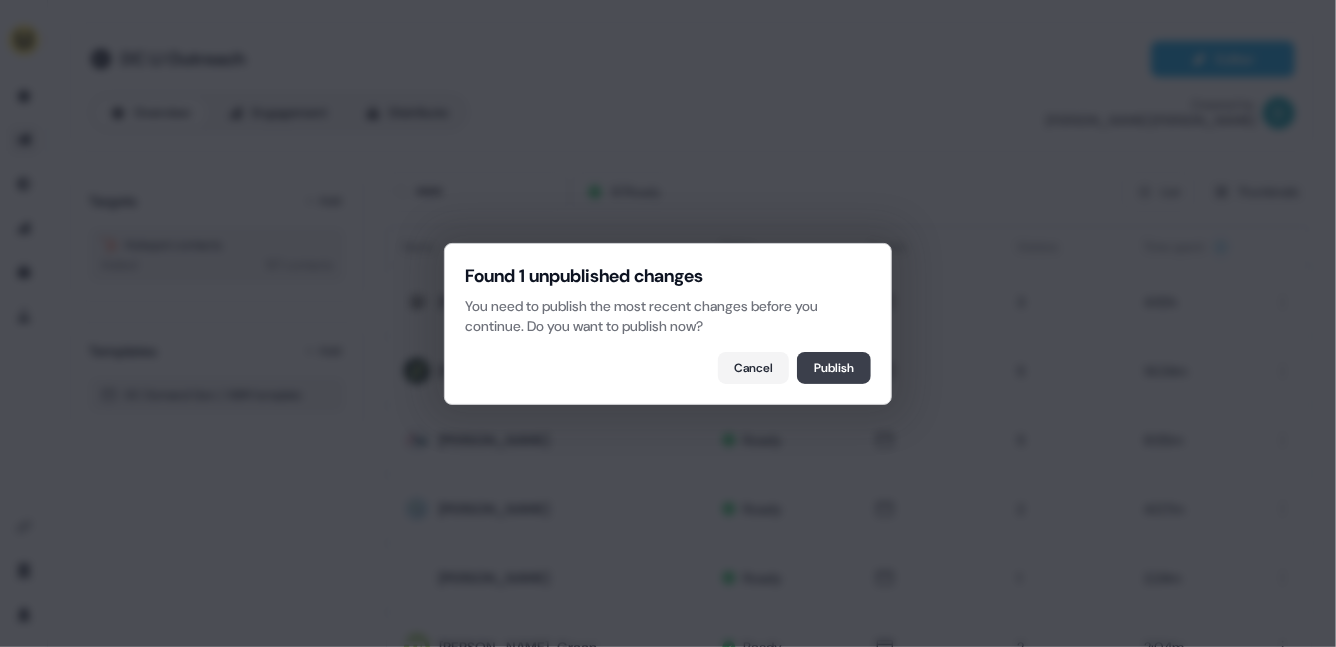 click on "Publish" at bounding box center (834, 368) 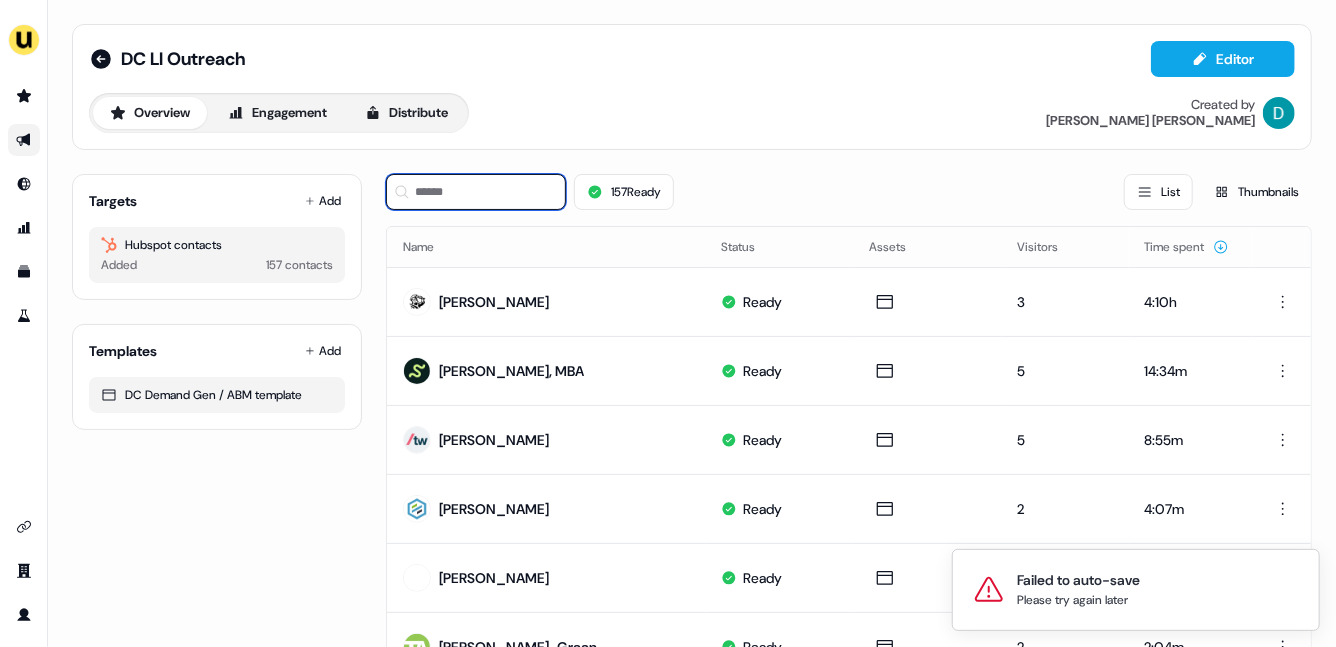 click at bounding box center (476, 192) 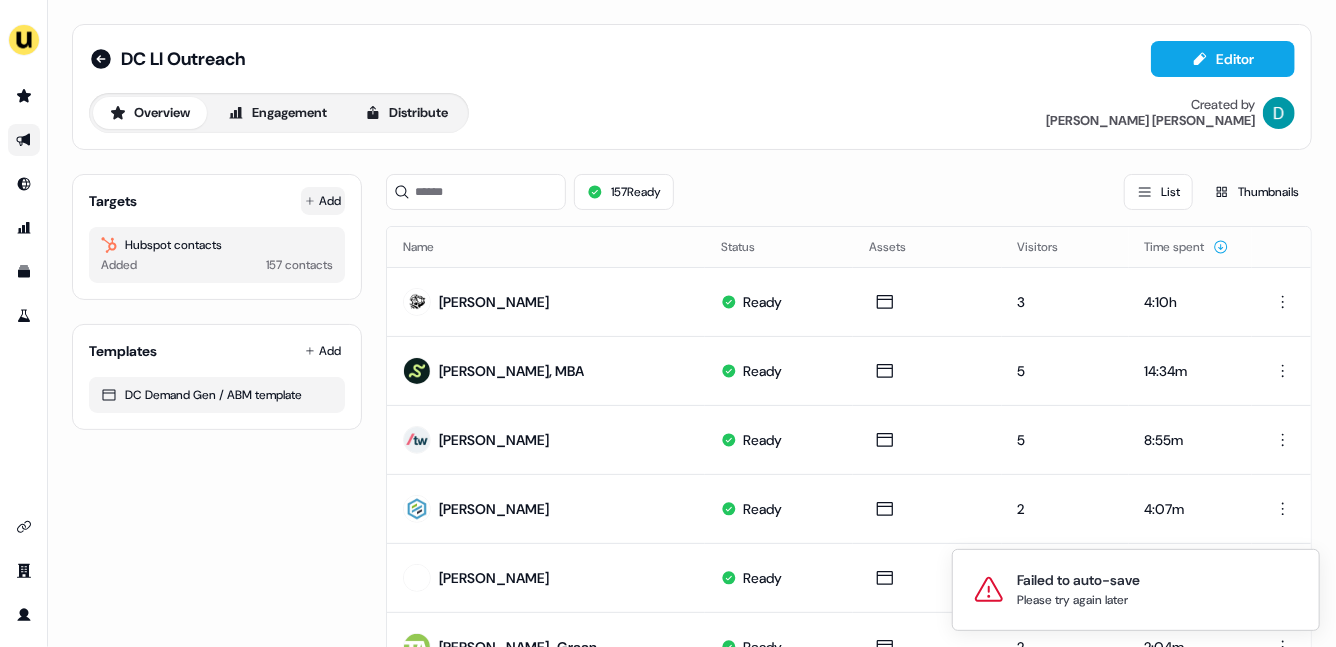 click on "Add" at bounding box center (323, 201) 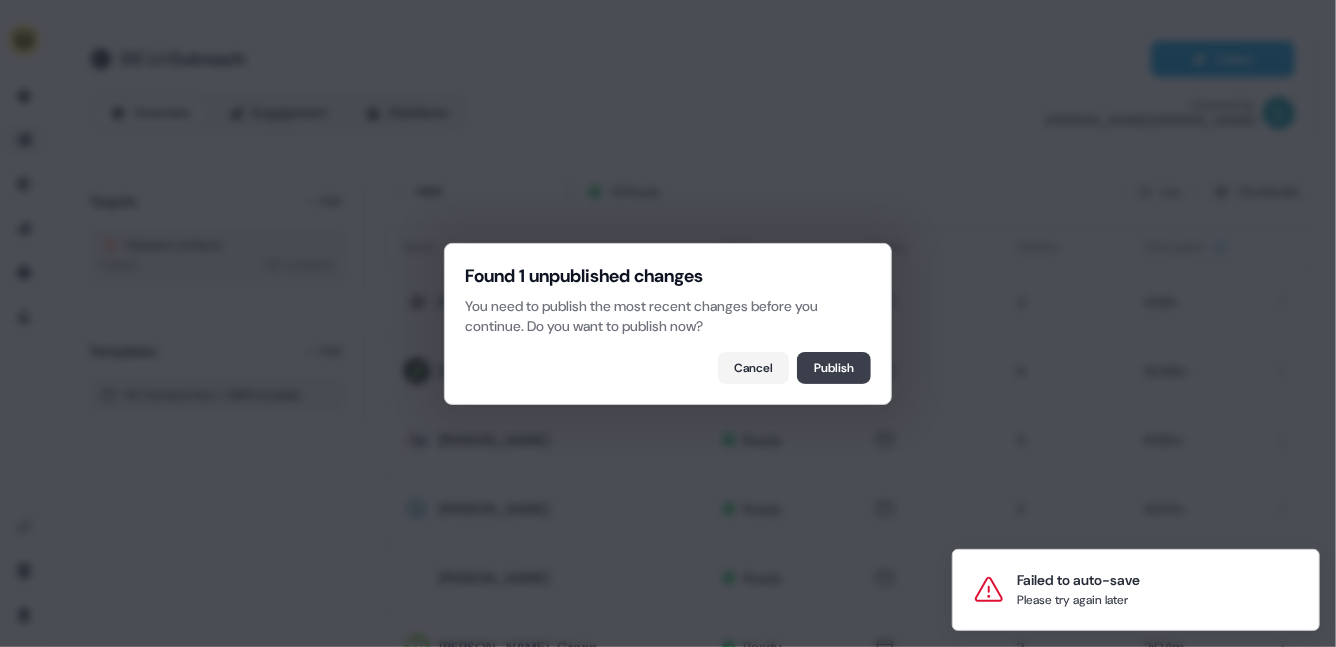 click on "Publish" at bounding box center [834, 368] 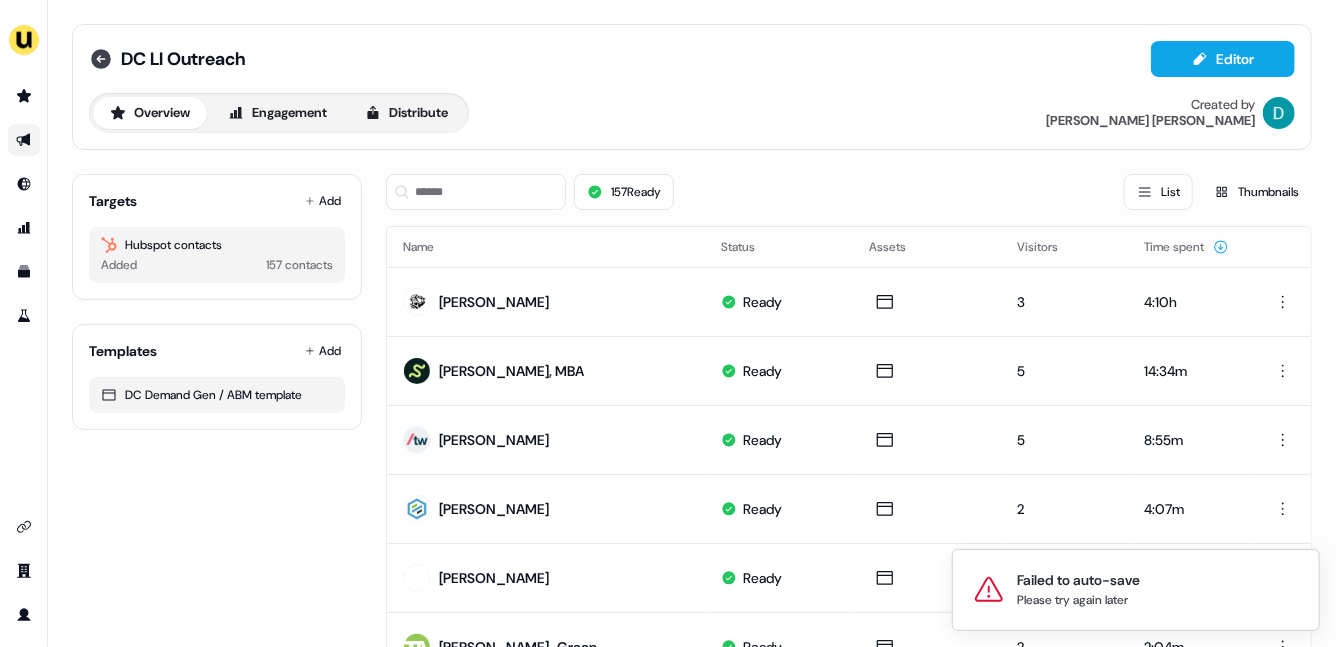 click 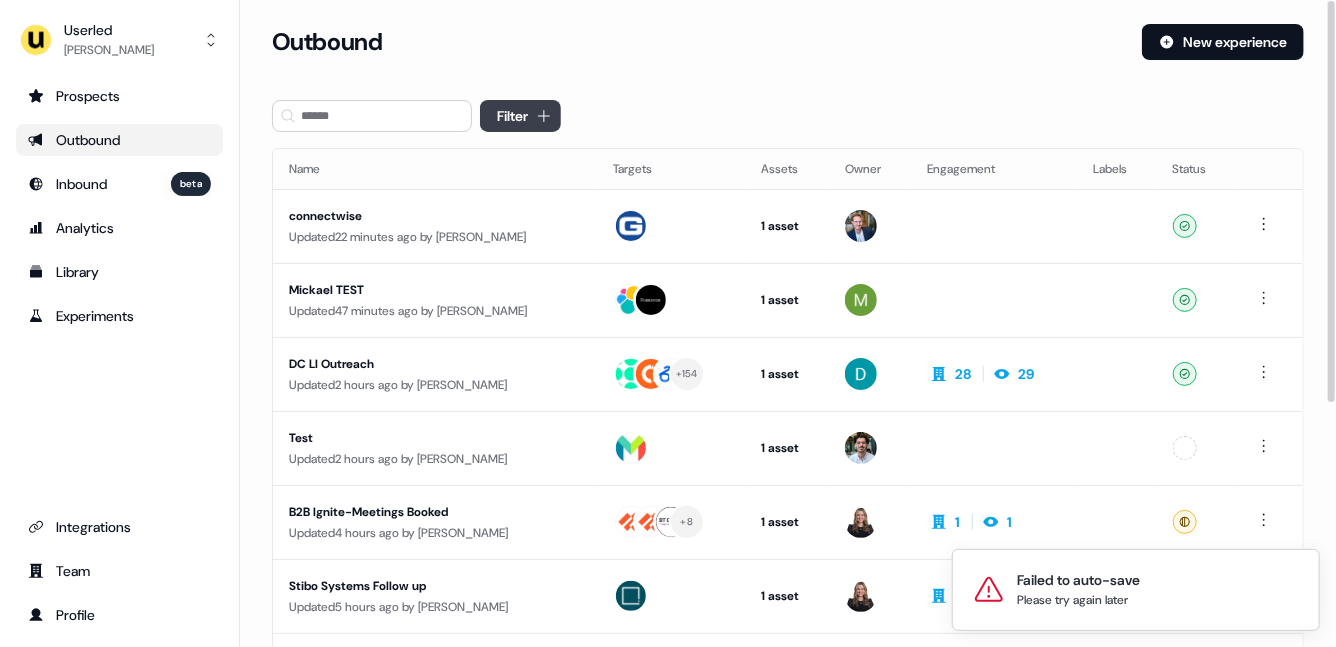 click on "Failed to auto-save Please try again later For the best experience switch devices to a bigger screen. Go to [DOMAIN_NAME] Userled [PERSON_NAME] Prospects Outbound Inbound beta Analytics Library Experiments Integrations Team Profile Loading... Outbound New experience Filter Name Targets Assets Owner Engagement Labels Status connectwise Updated  22 minutes ago   by   [PERSON_NAME] 1   asset Outreach (Starter) Ready [PERSON_NAME] TEST Updated  47 minutes ago   by   [PERSON_NAME] 1   asset LinkedIn Square Ready DC LI Outreach Updated  2 hours ago   by   [PERSON_NAME] + 154 1   asset Outreach (Starter) 28 29 Ready Test Updated  2 hours ago   by   [PERSON_NAME] 1   asset Outreach (Starter) Unconfigured B2B Ignite-Meetings Booked Updated  4 hours ago   by   [PERSON_NAME] + 8 1   asset Outreach (Starter) 1 1 Ready Stibo Systems Follow up Updated  5 hours ago   by   [PERSON_NAME] 1   asset Post-demo follow-up 1 1 Ready B2B Ignite- Did not speak with Updated  6 hours ago   by   [PERSON_NAME]" at bounding box center (668, 323) 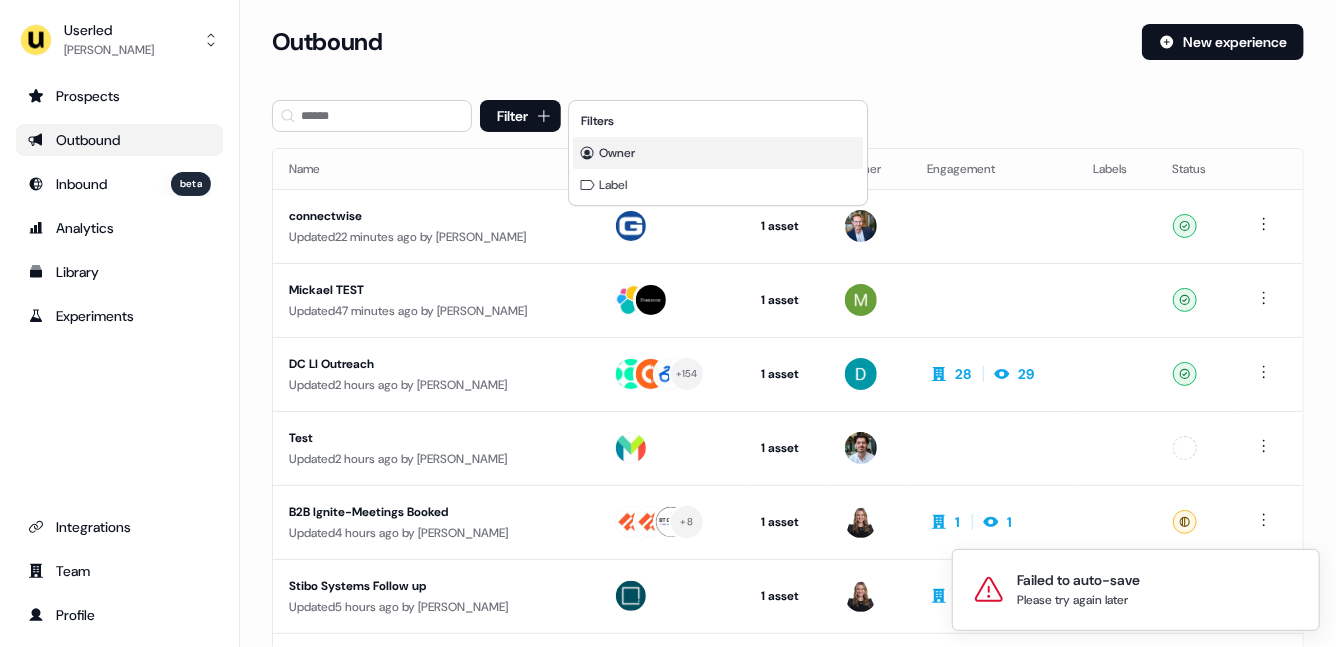 click on "Owner" at bounding box center (617, 153) 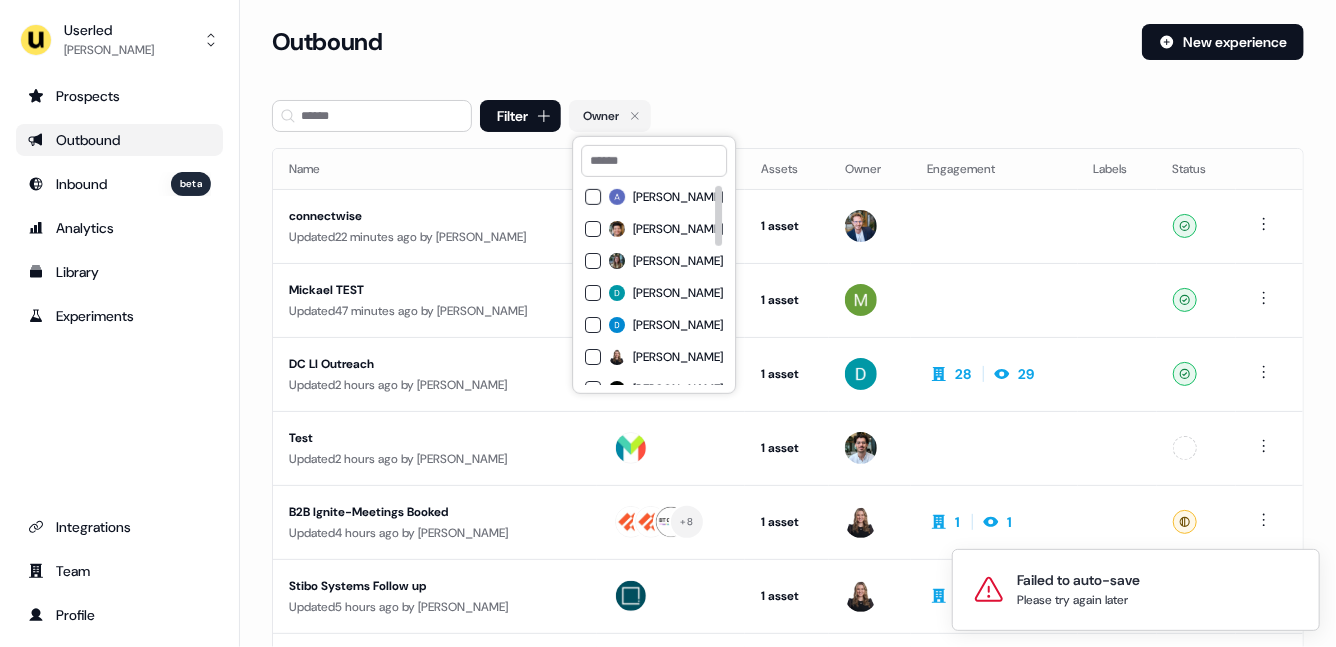 click on "[PERSON_NAME]" at bounding box center [678, 293] 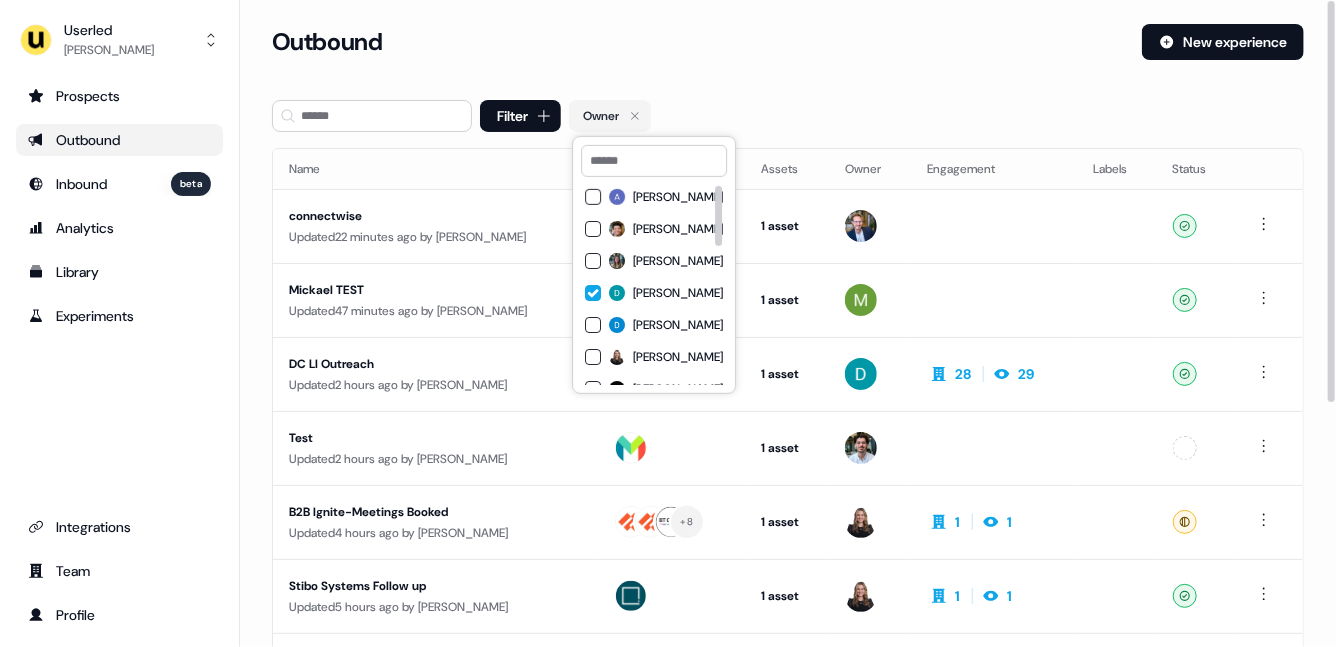 click on "Outbound" at bounding box center (699, 42) 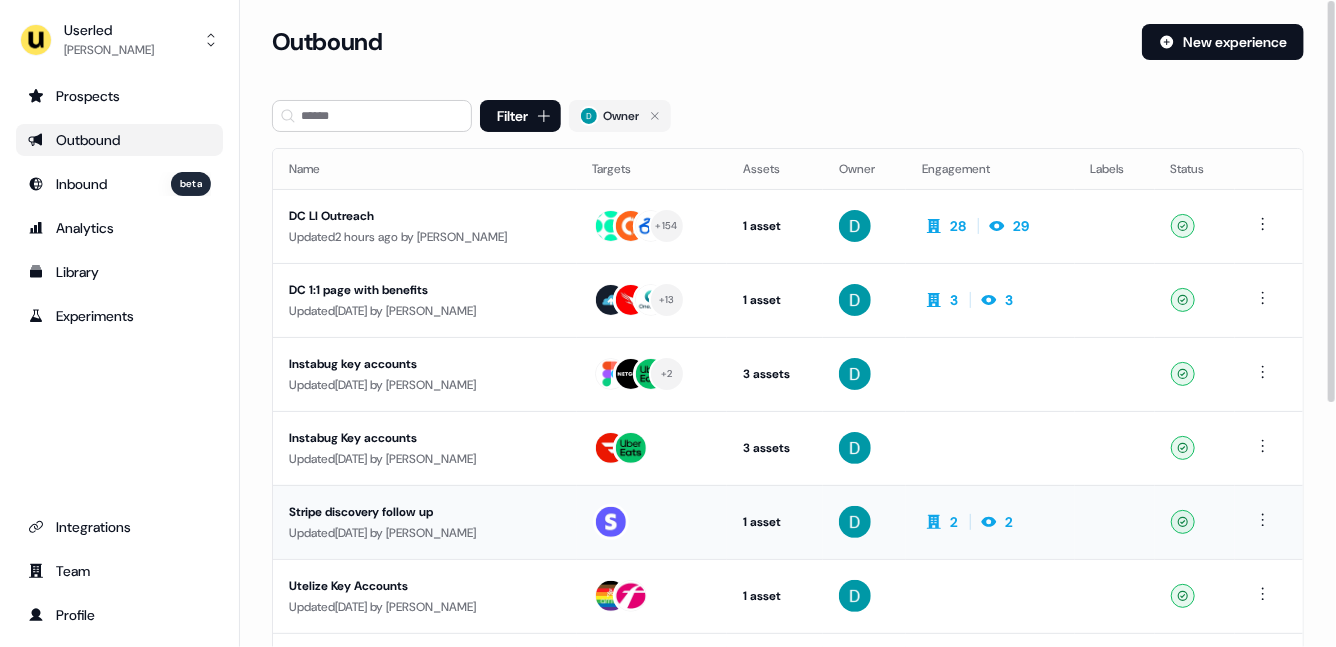 click on "Stripe discovery follow up  Updated  [DATE]   by   [PERSON_NAME]" at bounding box center [425, 522] 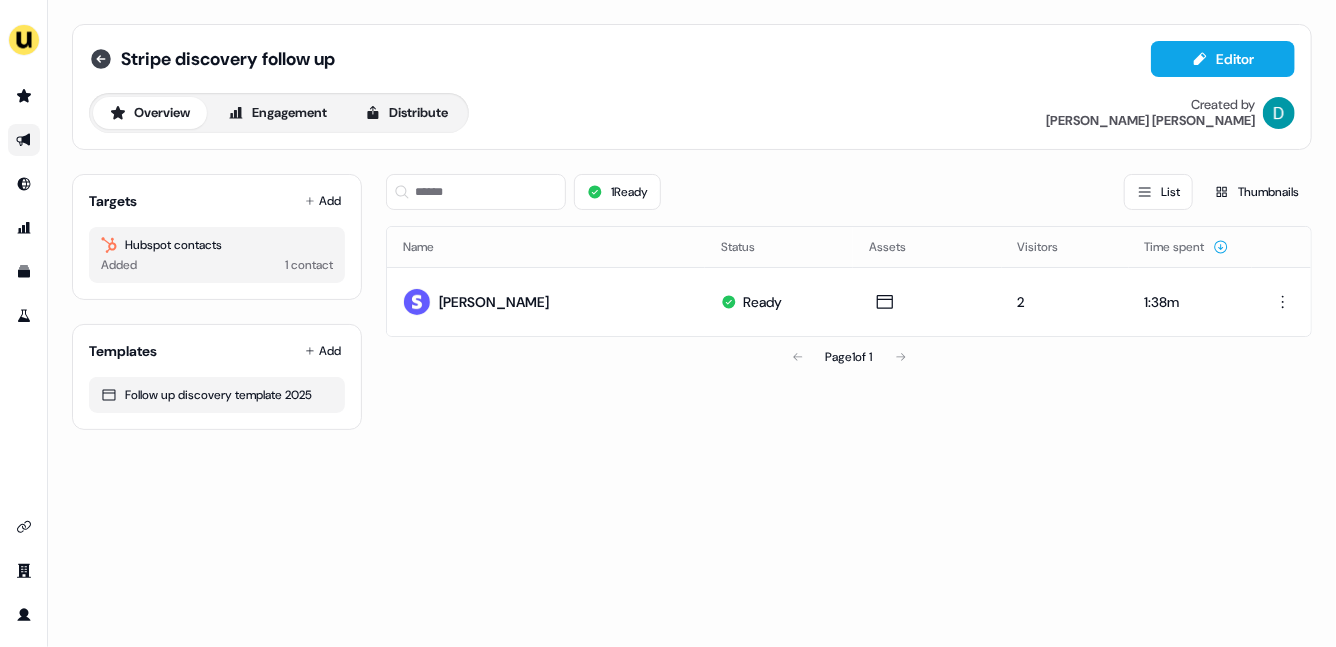 click 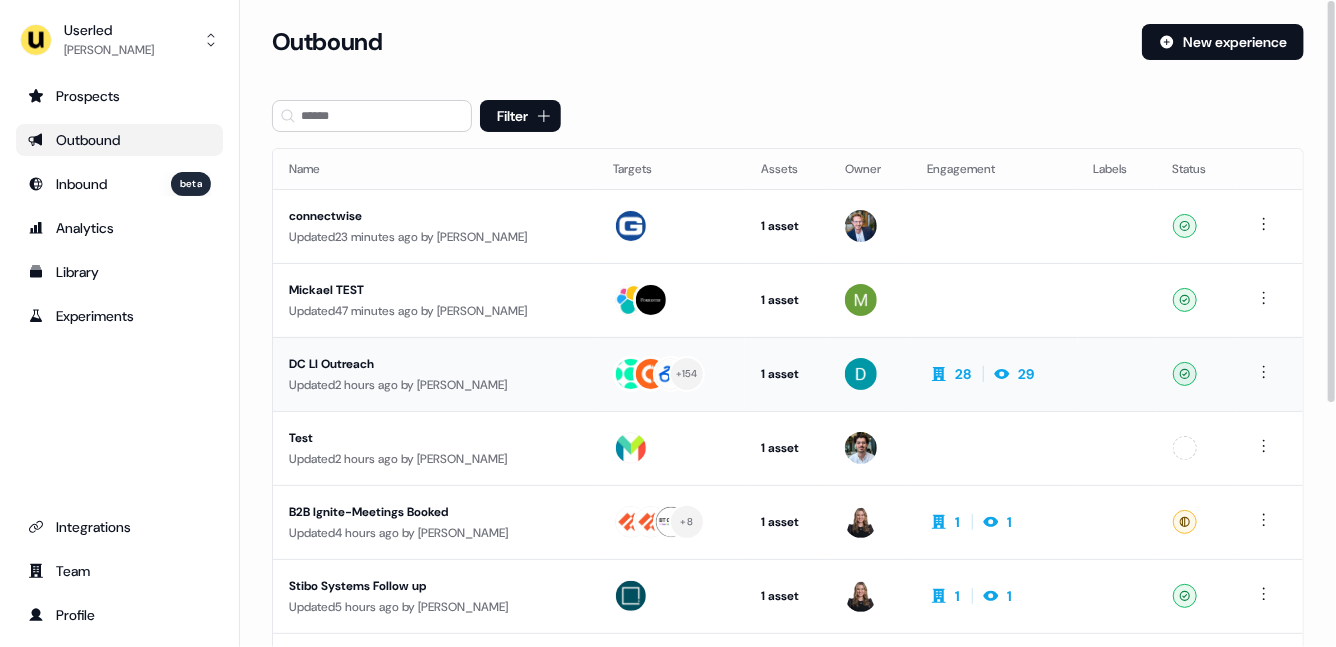 click on "Updated  2 hours ago   by   [PERSON_NAME]" at bounding box center [435, 385] 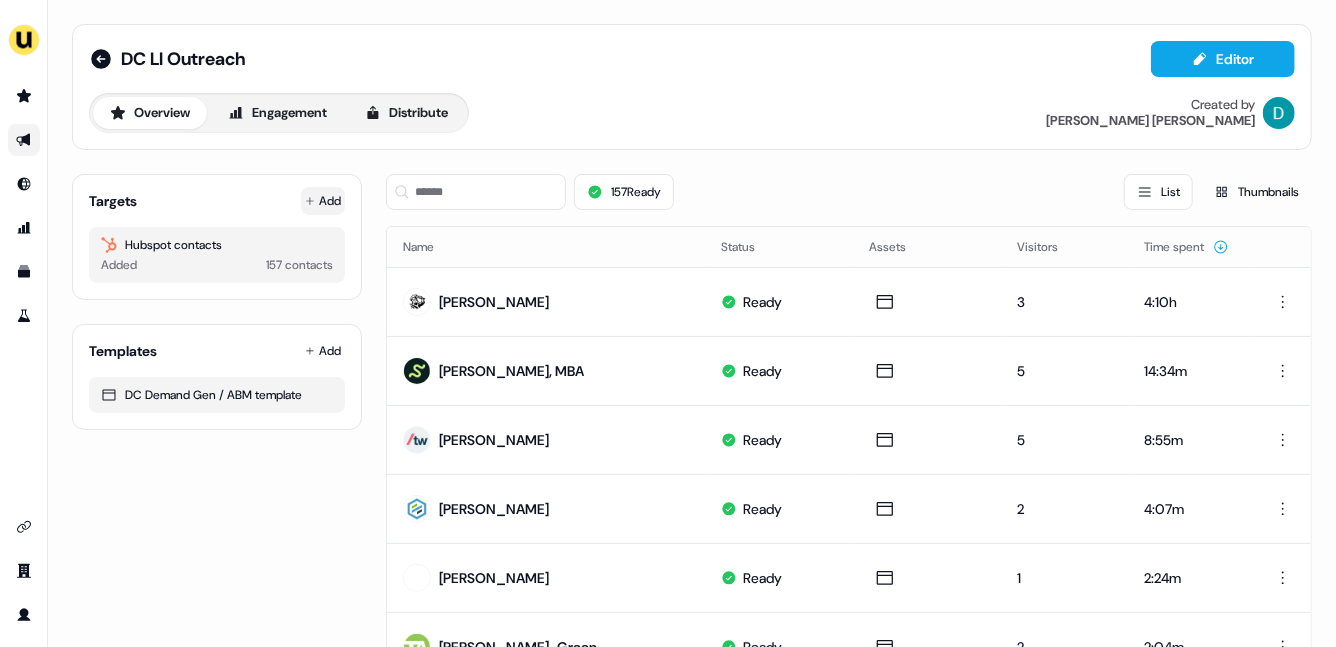 click on "Add" at bounding box center (323, 201) 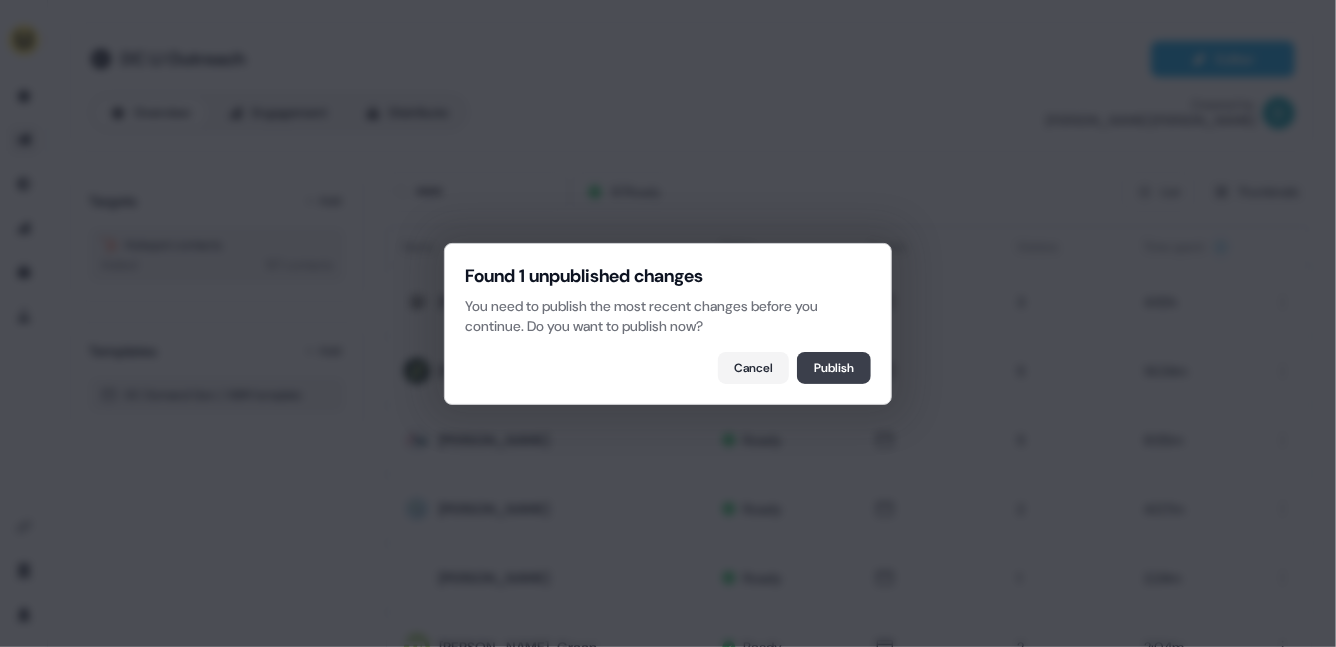 click on "Publish" at bounding box center (834, 368) 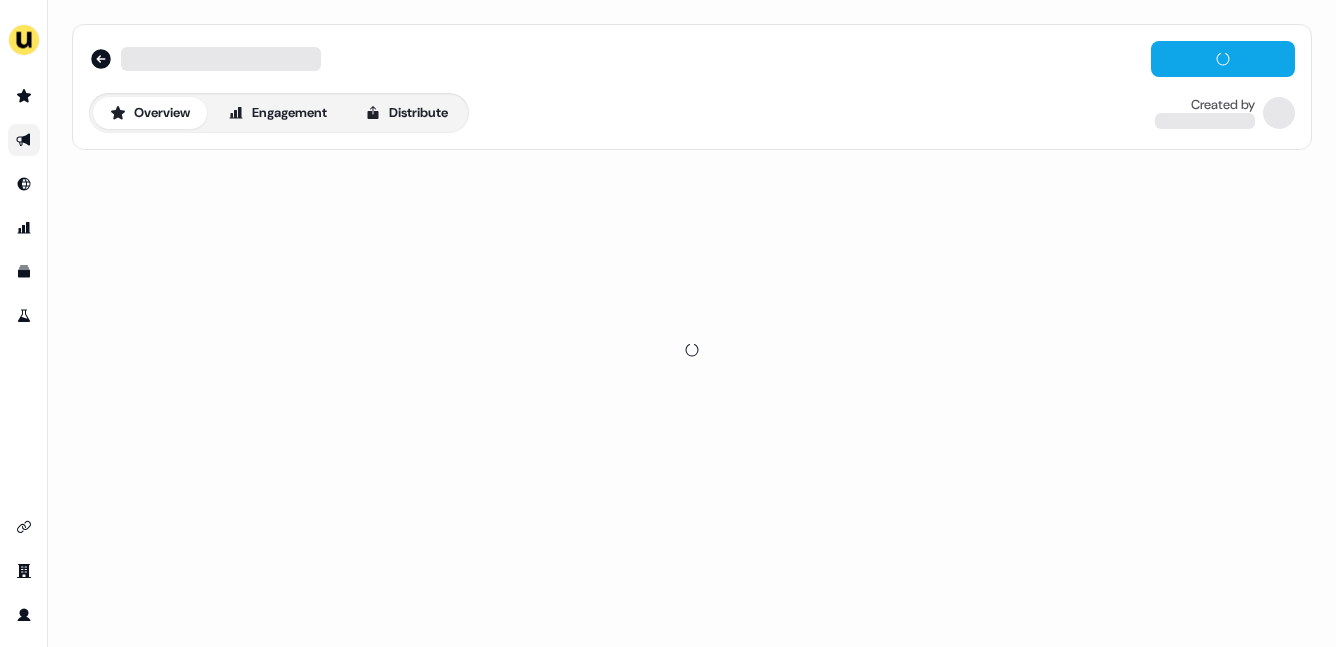 scroll, scrollTop: 0, scrollLeft: 0, axis: both 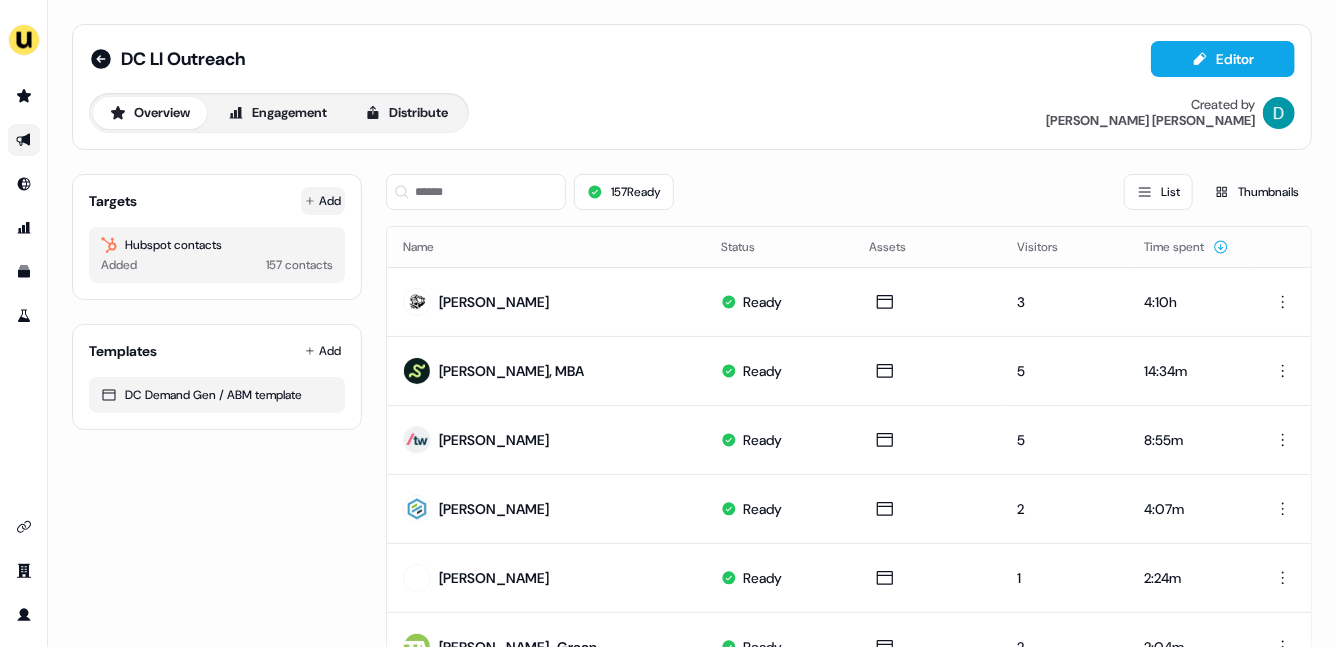 click on "Add" at bounding box center (323, 201) 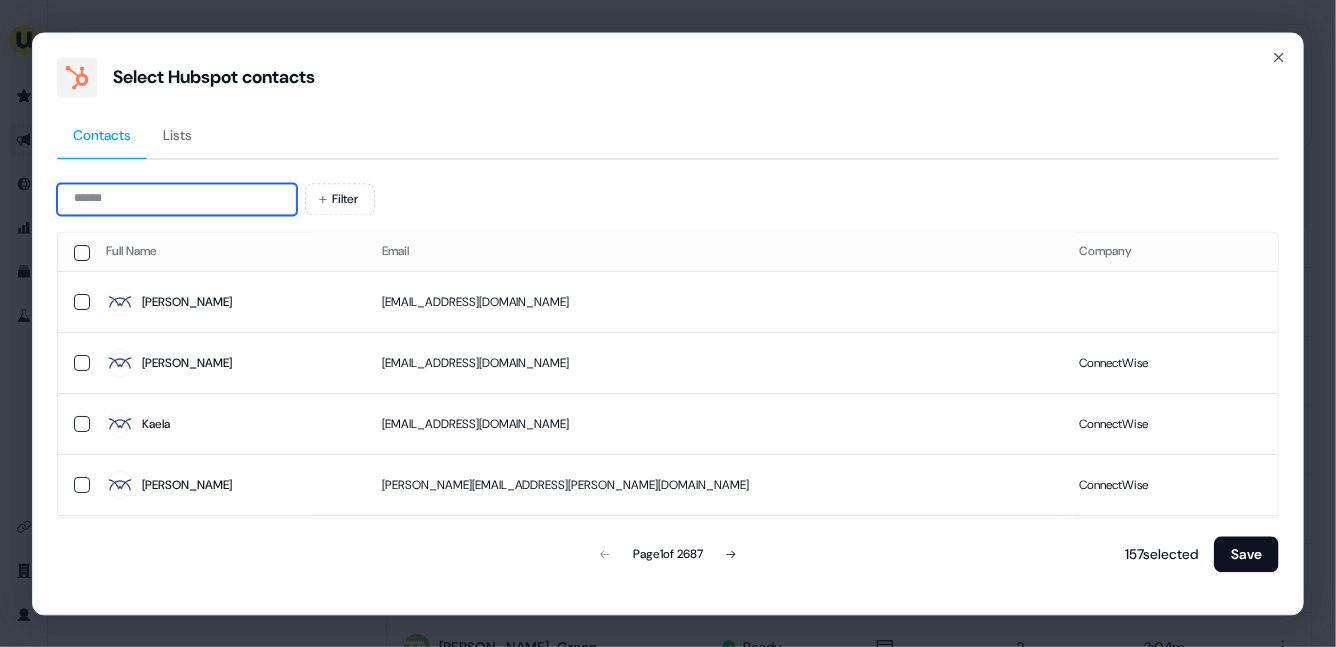 click at bounding box center [177, 199] 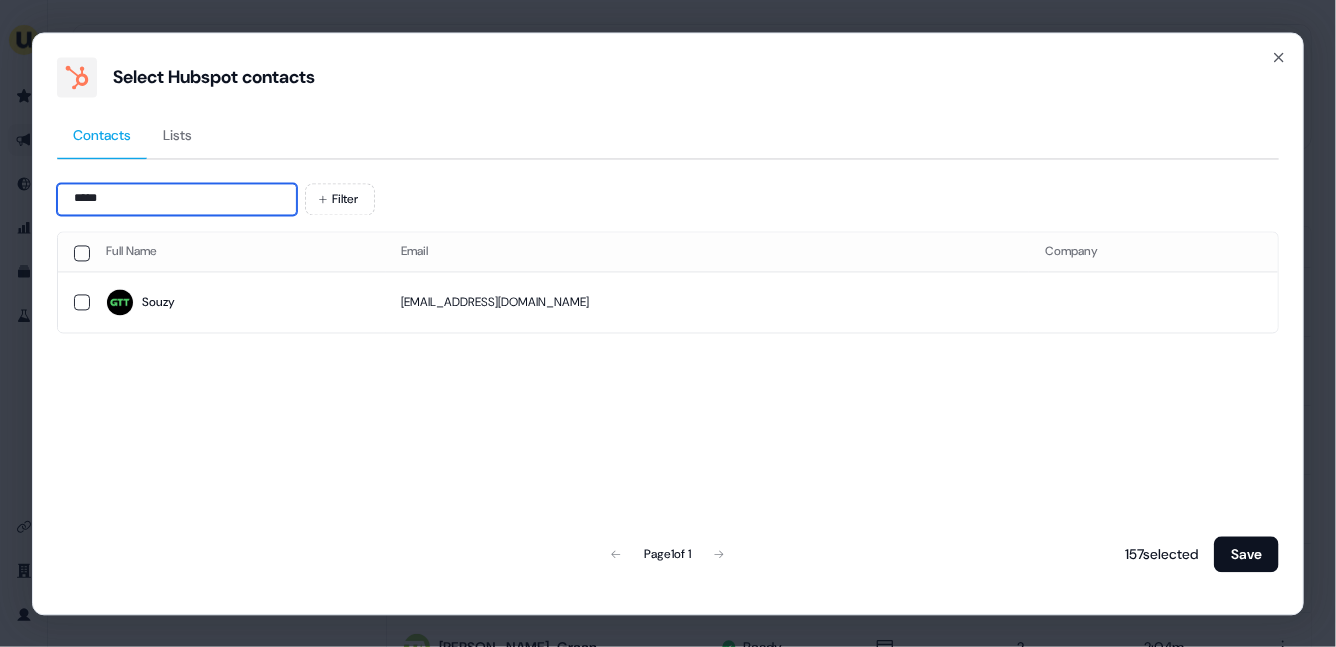 type on "*****" 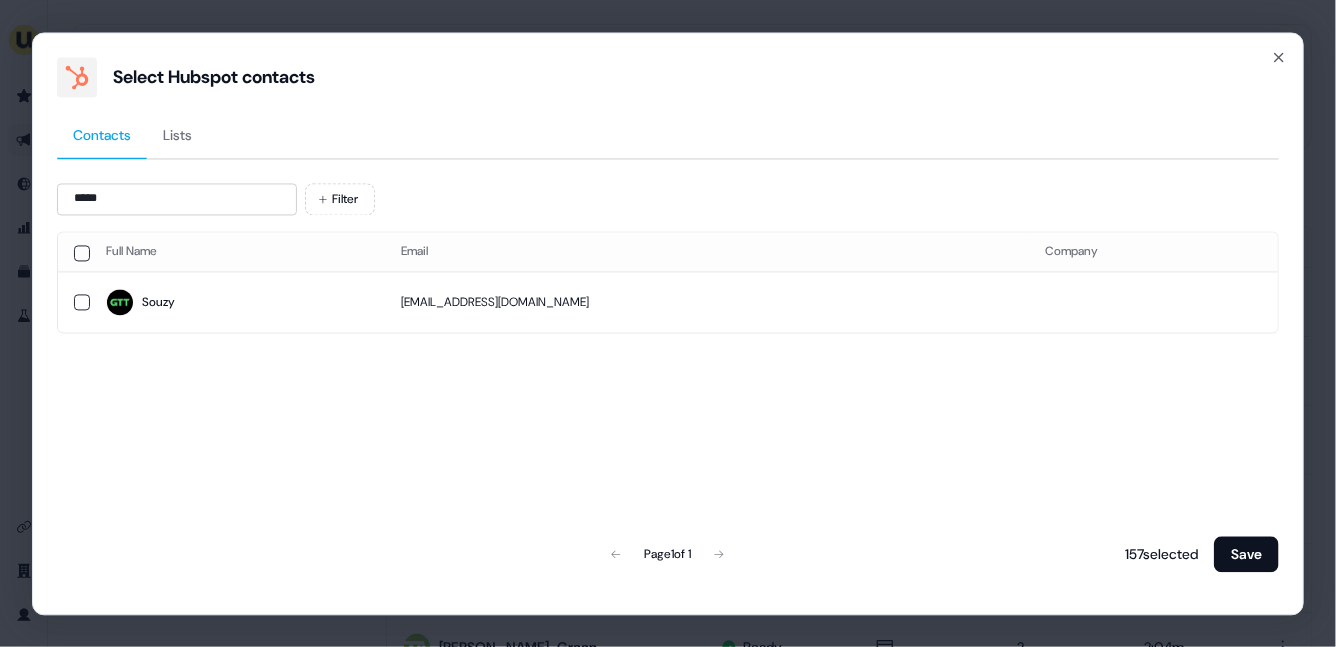 click on "Full Name Email Company Souzy souzy.habashi@gtt.net Page  1  of 1 157  selected Save" at bounding box center (668, 402) 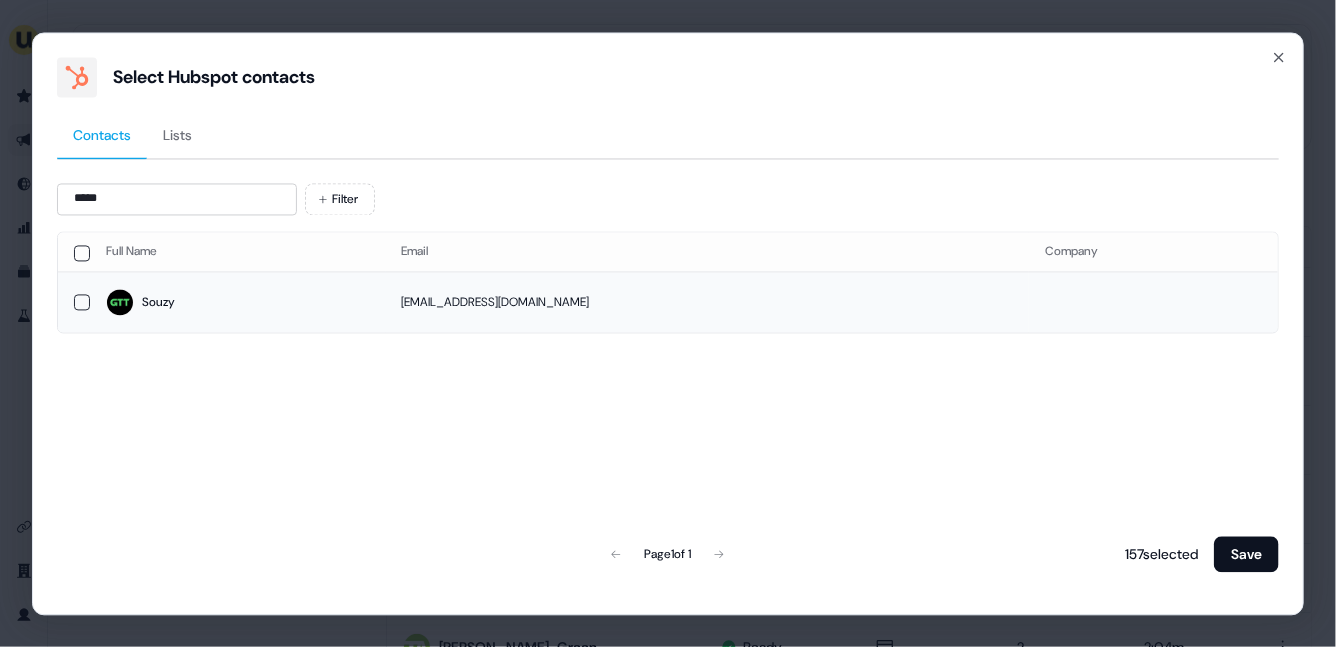 click on "Souzy" at bounding box center [238, 302] 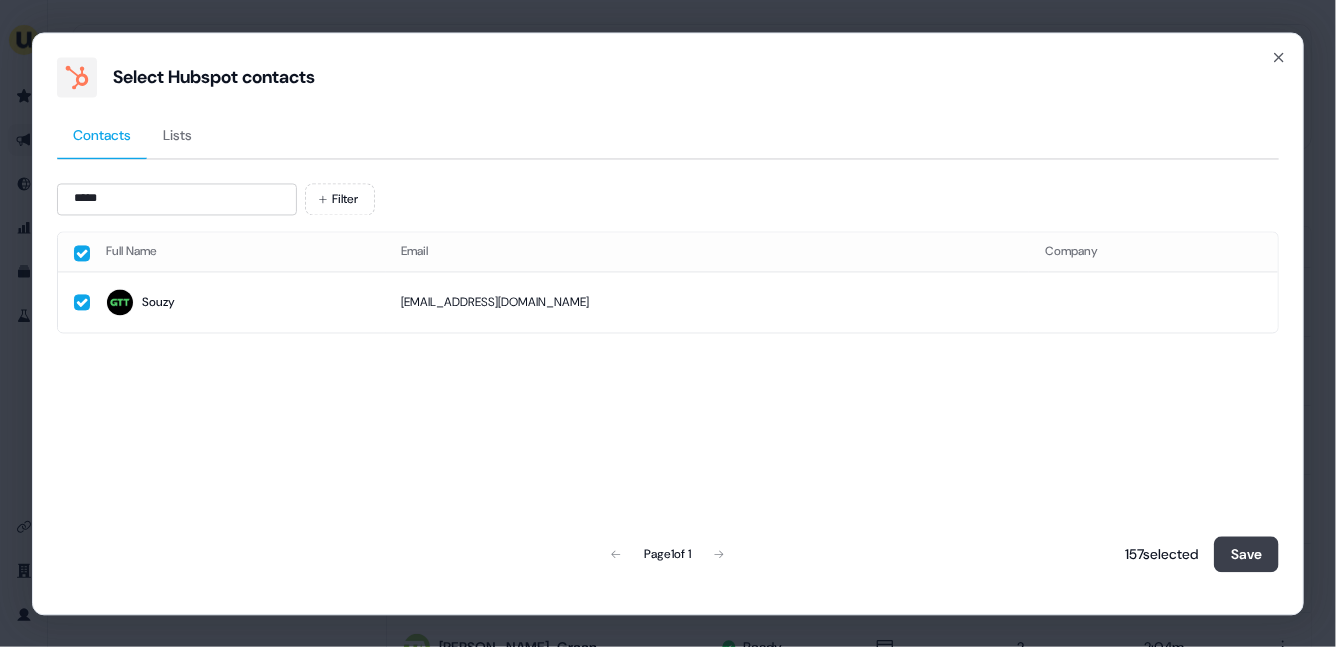 click on "Save" at bounding box center (1246, 554) 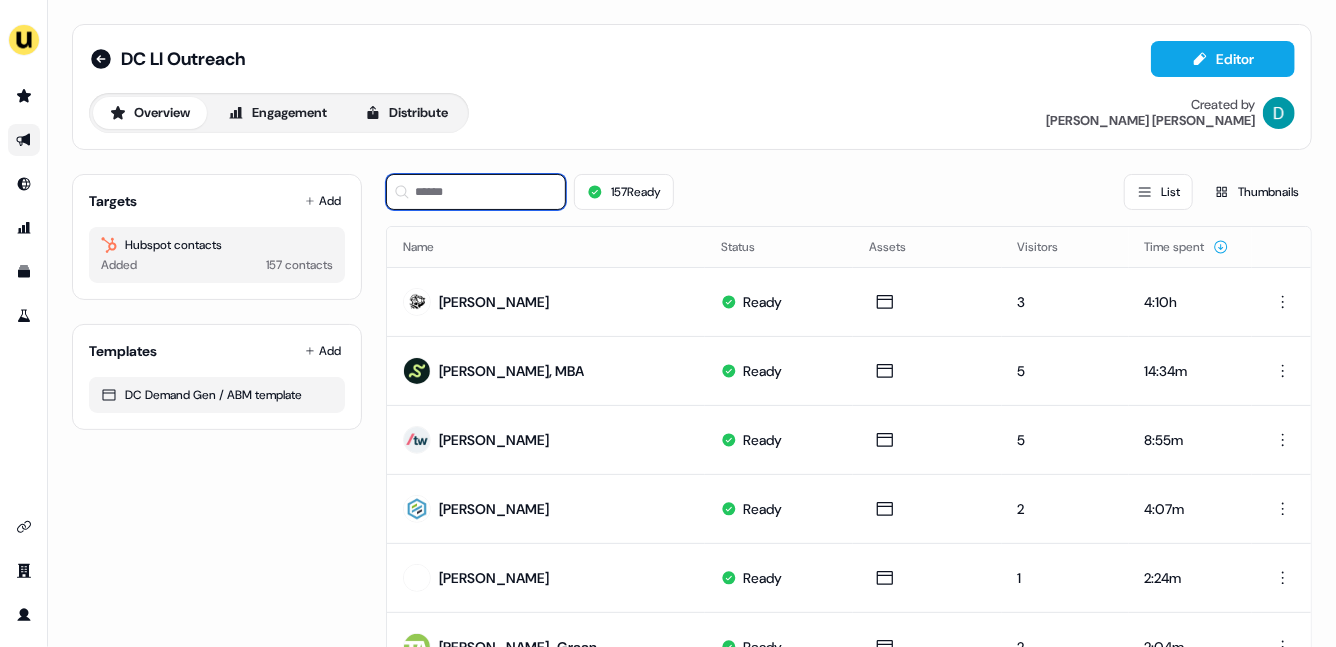 click at bounding box center [476, 192] 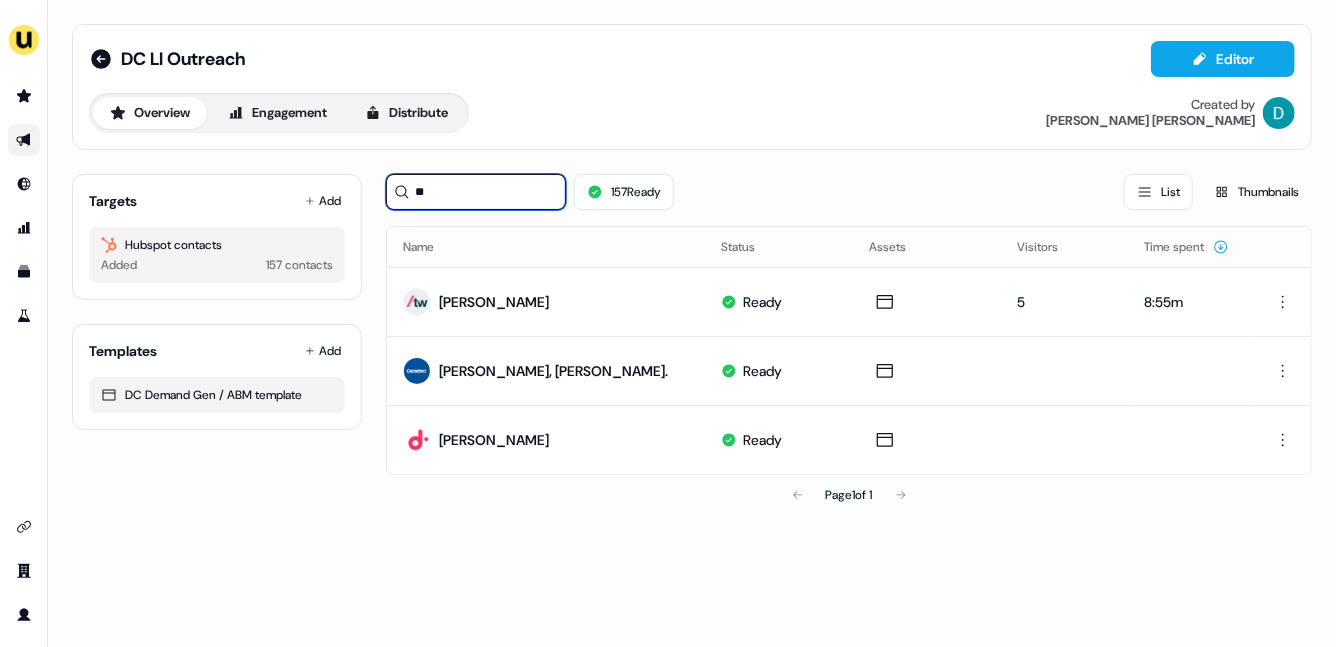 type on "*" 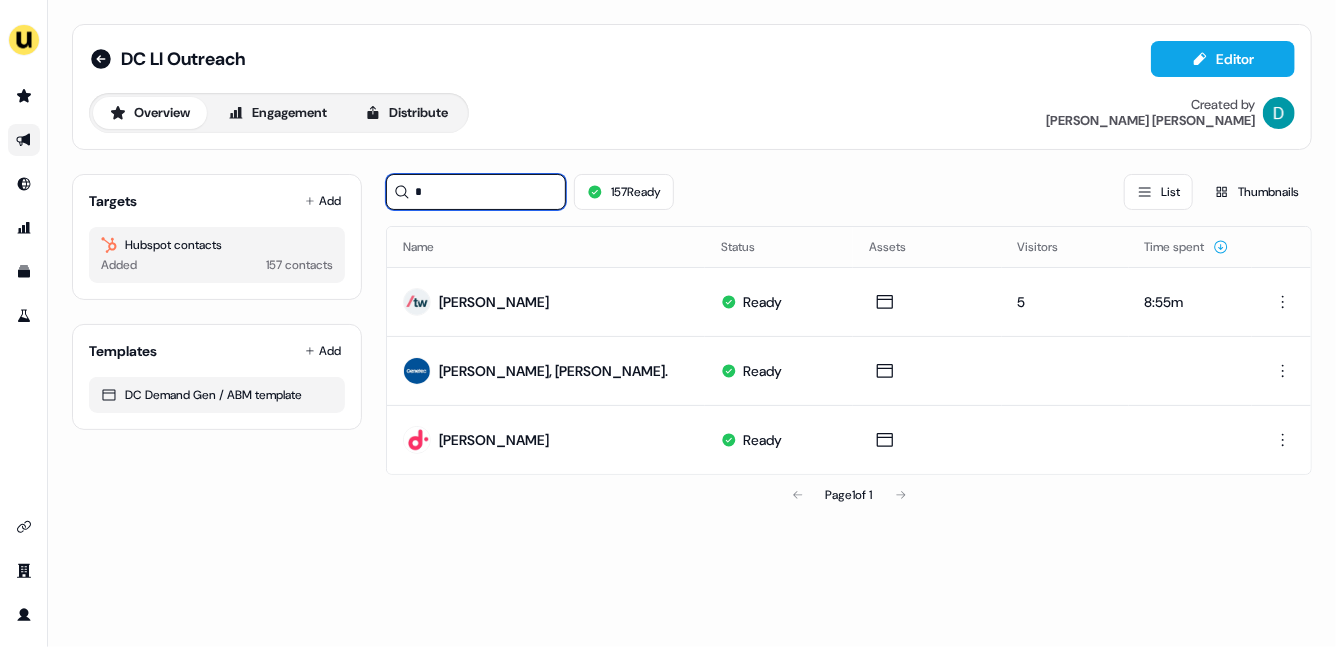 type 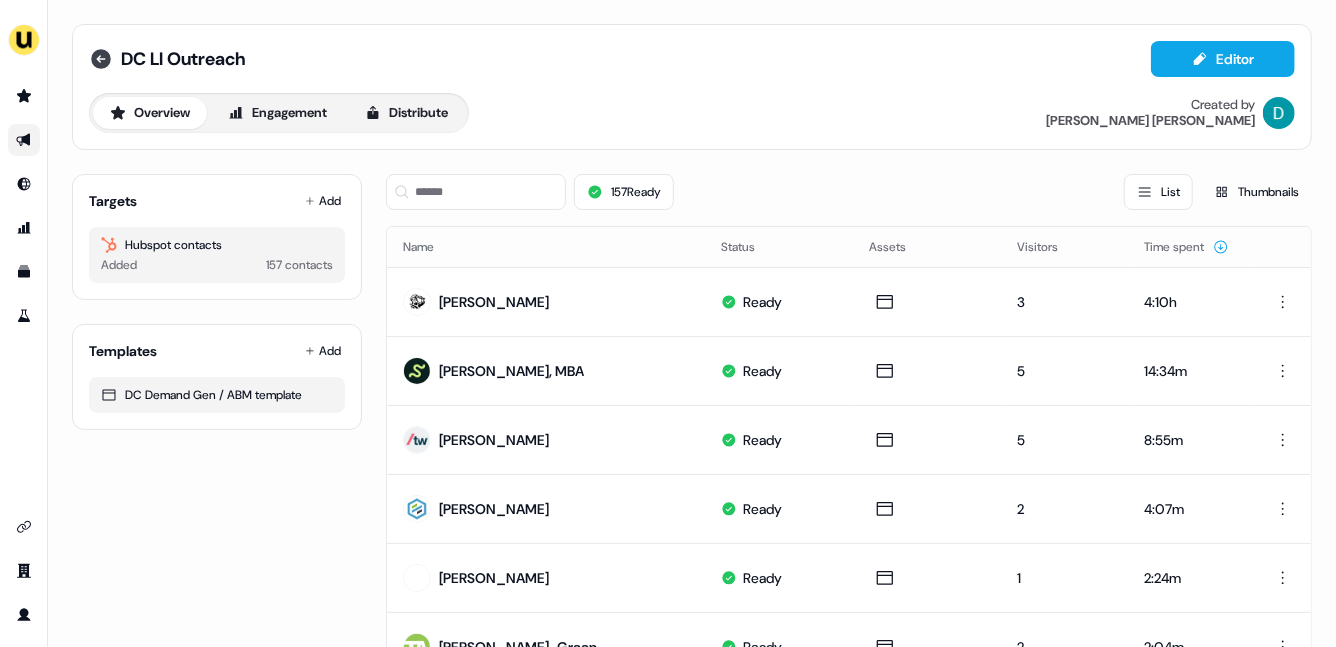 click 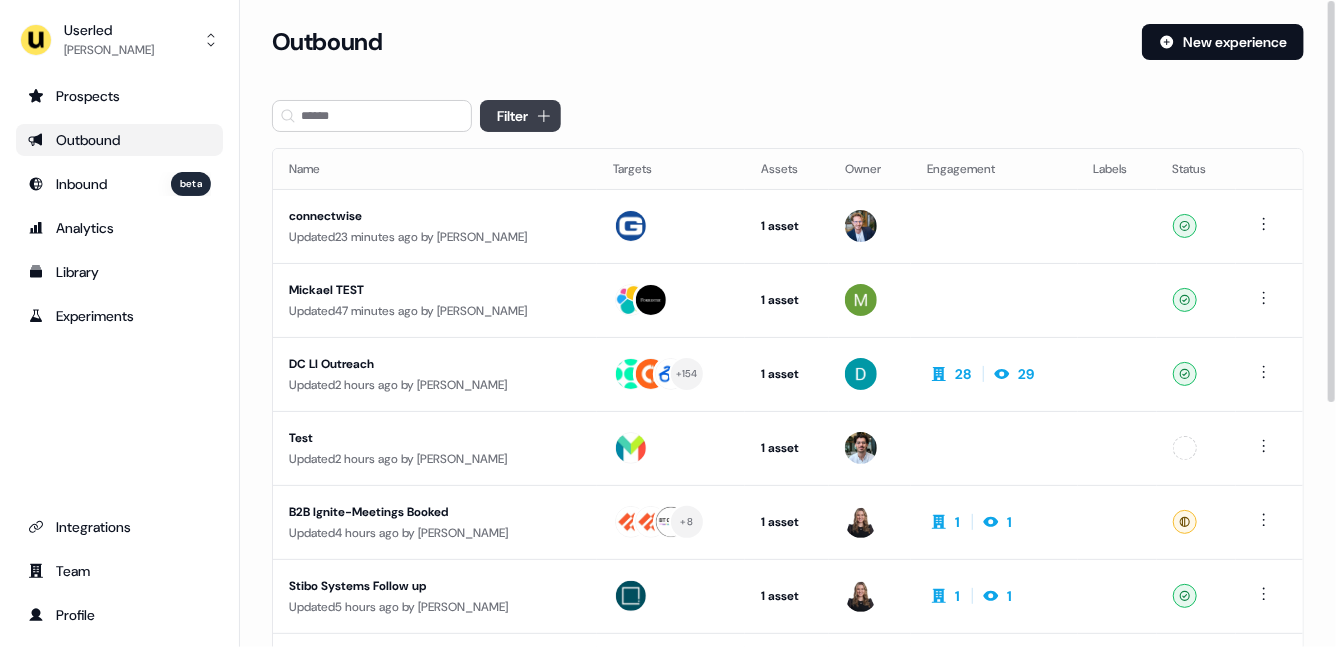 click on "For the best experience switch devices to a bigger screen. Go to Userled.io Userled David Cruickshank Prospects Outbound Inbound beta Analytics Library Experiments Integrations Team Profile Loading... Outbound New experience Filter Name Targets Assets Owner Engagement Labels Status connectwise Updated  23 minutes ago   by   Yann Sarfati 1   asset Outreach (Starter) Ready Mickael TEST Updated  47 minutes ago   by   Mickael Zhang 1   asset LinkedIn Square Ready DC LI Outreach Updated  2 hours ago   by   David Cruickshank + 154 1   asset Outreach (Starter) 28 29 Ready Test Updated  2 hours ago   by   Tristan Saunders 1   asset Outreach (Starter) Unconfigured B2B Ignite-Meetings Booked Updated  4 hours ago   by   Geneviève Ladouceur + 8 1   asset Outreach (Starter) 1 1 Ready Stibo Systems Follow up Updated  5 hours ago   by   Geneviève Ladouceur 1   asset Post-demo follow-up 1 1 Ready B2B Ignite- Did not speak with Updated  6 hours ago   by   Geneviève Ladouceur + 112 1   asset Outreach (Starter) Ready" at bounding box center [668, 323] 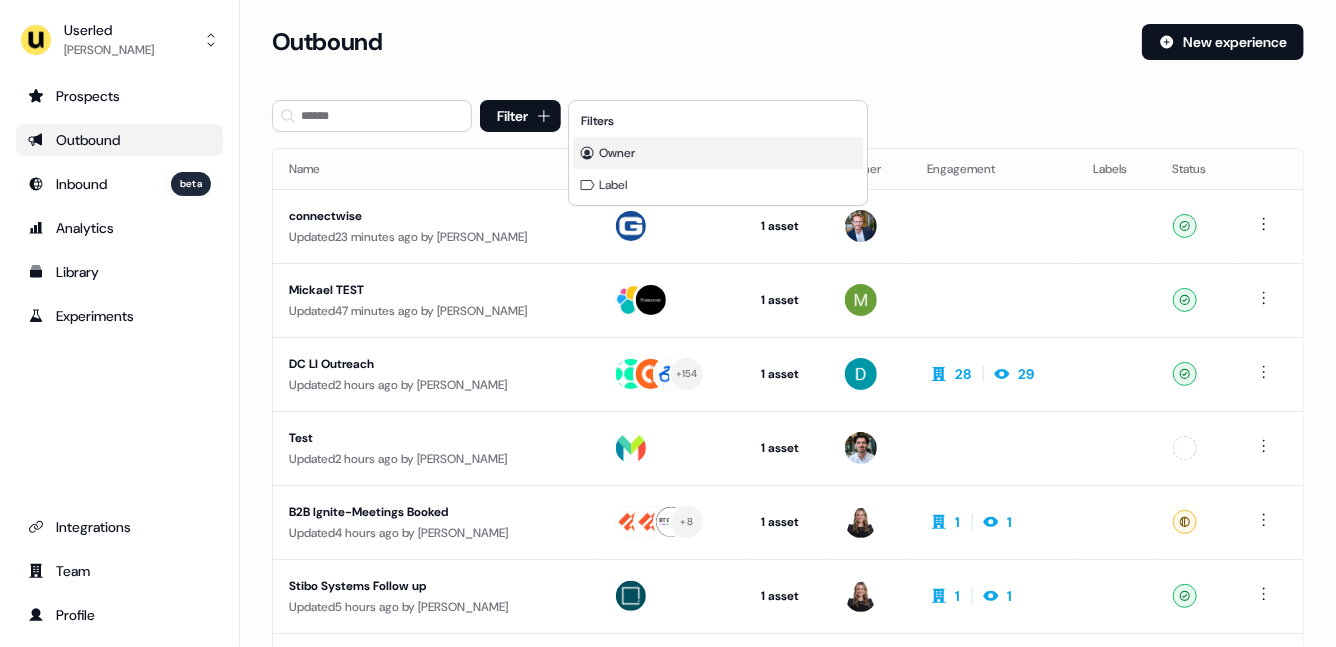 click on "Owner" at bounding box center [718, 153] 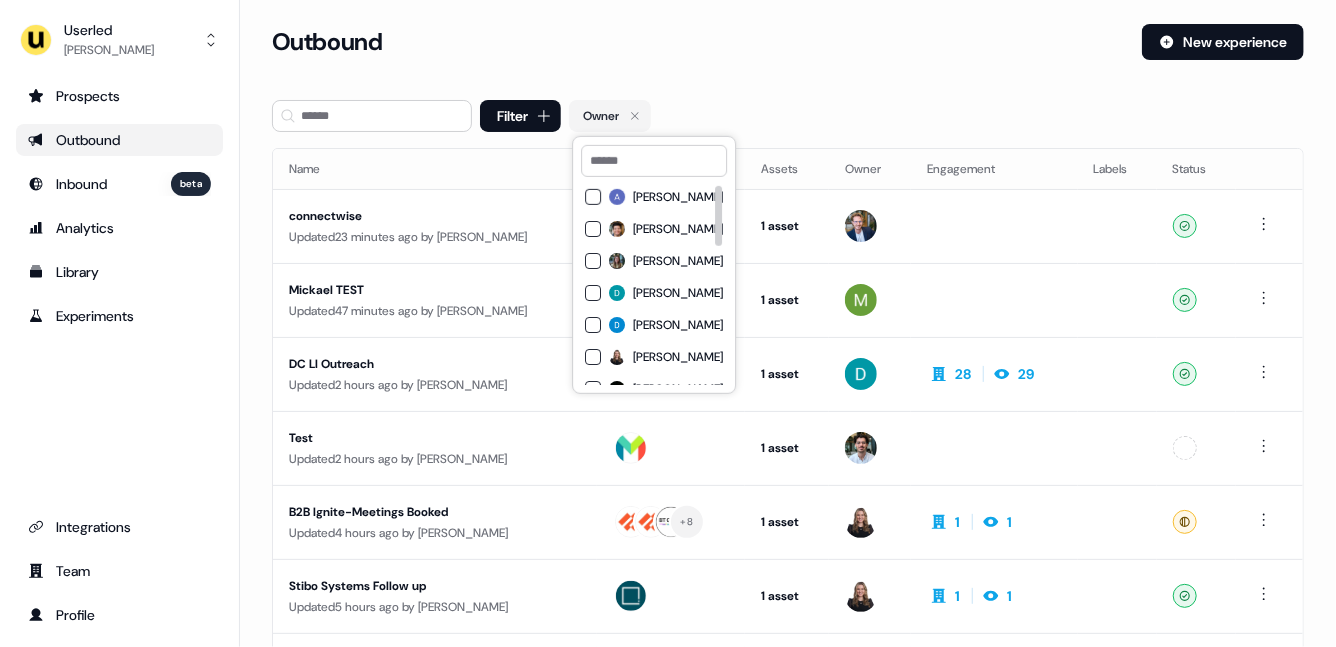 click on "[PERSON_NAME]" at bounding box center (678, 293) 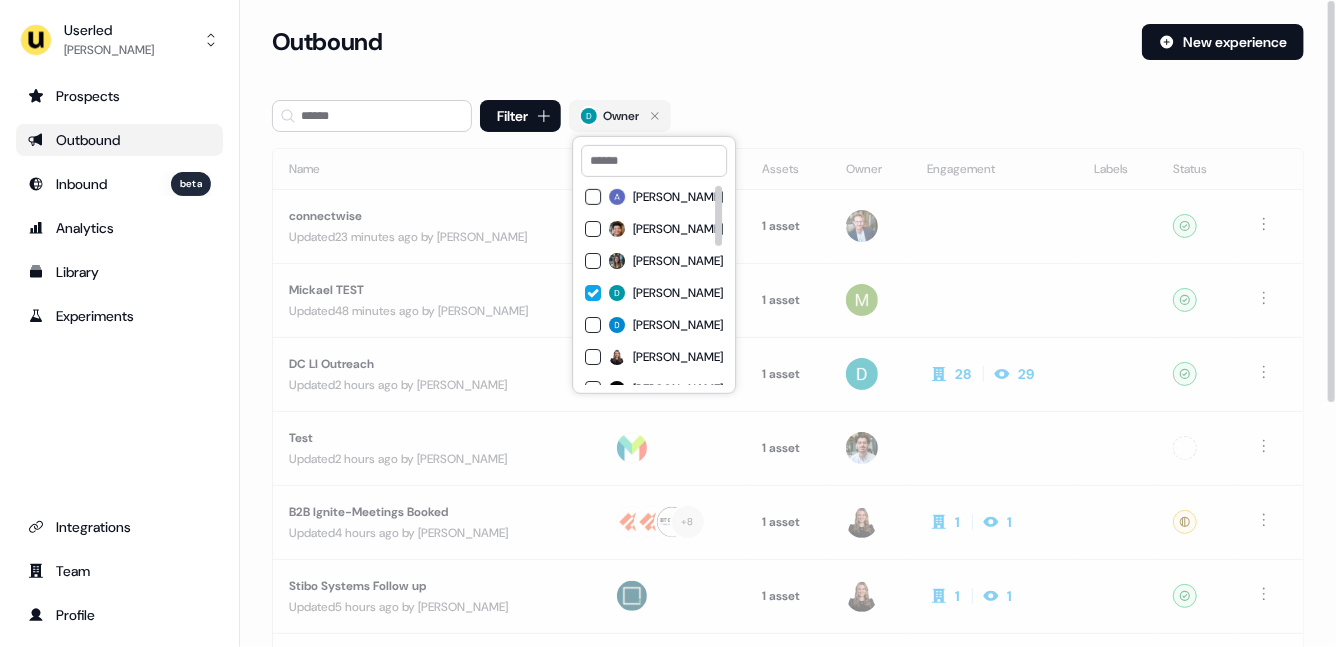 click on "Filter Owner" at bounding box center (788, 116) 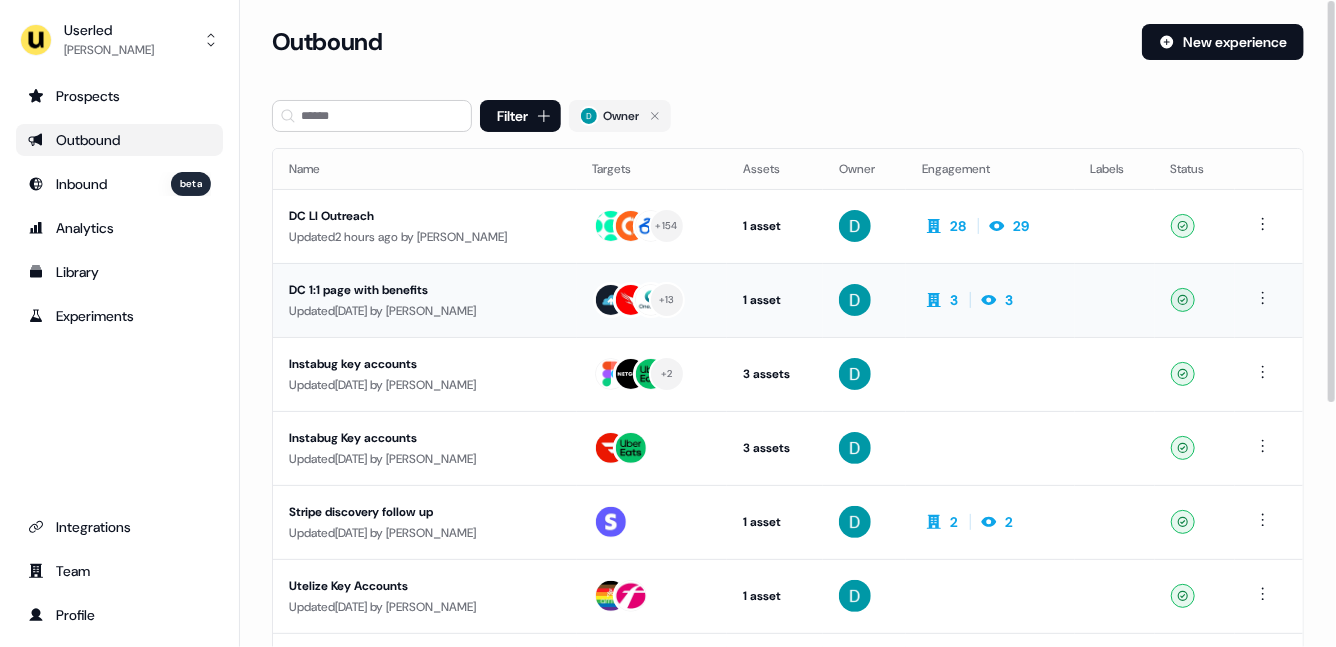 click on "Updated  3 days ago   by   David Cruickshank" at bounding box center (425, 311) 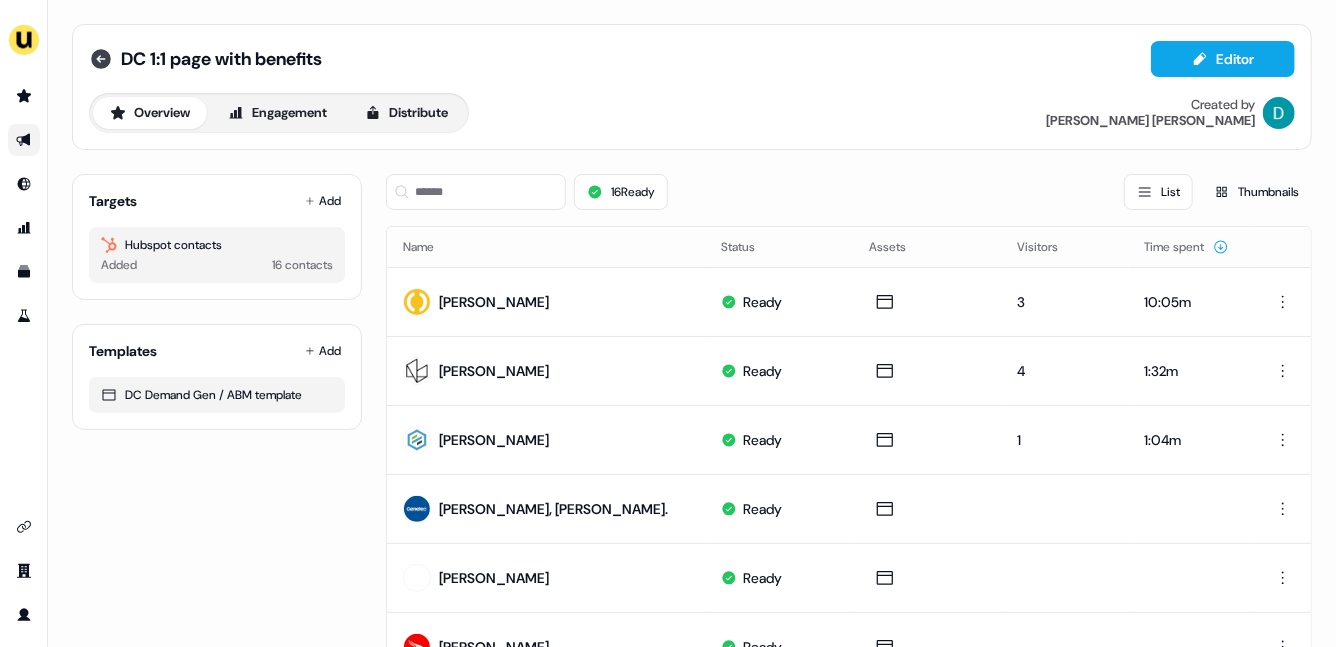 click 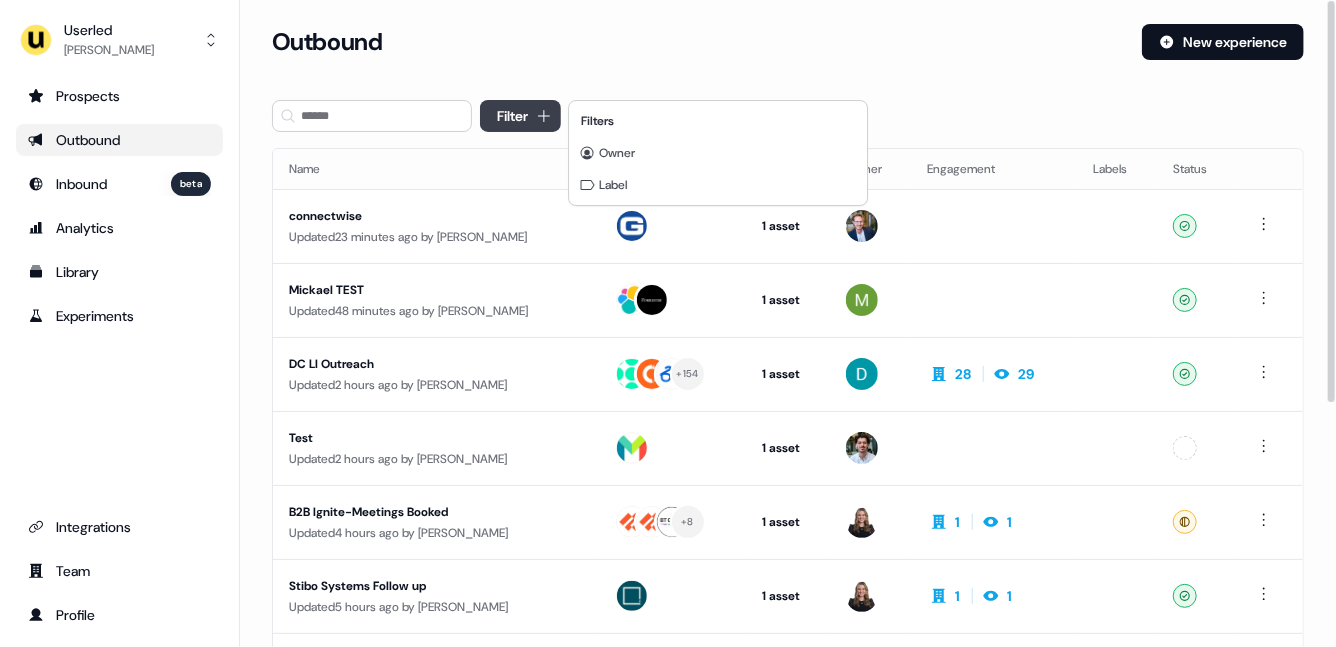 click on "For the best experience switch devices to a bigger screen. Go to Userled.io Userled David Cruickshank Prospects Outbound Inbound beta Analytics Library Experiments Integrations Team Profile Loading... Outbound New experience Filter Name Targets Assets Owner Engagement Labels Status connectwise Updated  23 minutes ago   by   Yann Sarfati 1   asset Outreach (Starter) Ready Mickael TEST Updated  48 minutes ago   by   Mickael Zhang 1   asset LinkedIn Square Ready DC LI Outreach Updated  2 hours ago   by   David Cruickshank + 154 1   asset Outreach (Starter) 28 29 Ready Test Updated  2 hours ago   by   Tristan Saunders 1   asset Outreach (Starter) Unconfigured B2B Ignite-Meetings Booked Updated  4 hours ago   by   Geneviève Ladouceur + 8 1   asset Outreach (Starter) 1 1 Ready Stibo Systems Follow up Updated  5 hours ago   by   Geneviève Ladouceur 1   asset Post-demo follow-up 1 1 Ready B2B Ignite- Did not speak with Updated  6 hours ago   by   Geneviève Ladouceur + 112 1   asset Outreach (Starter) Ready" at bounding box center (668, 323) 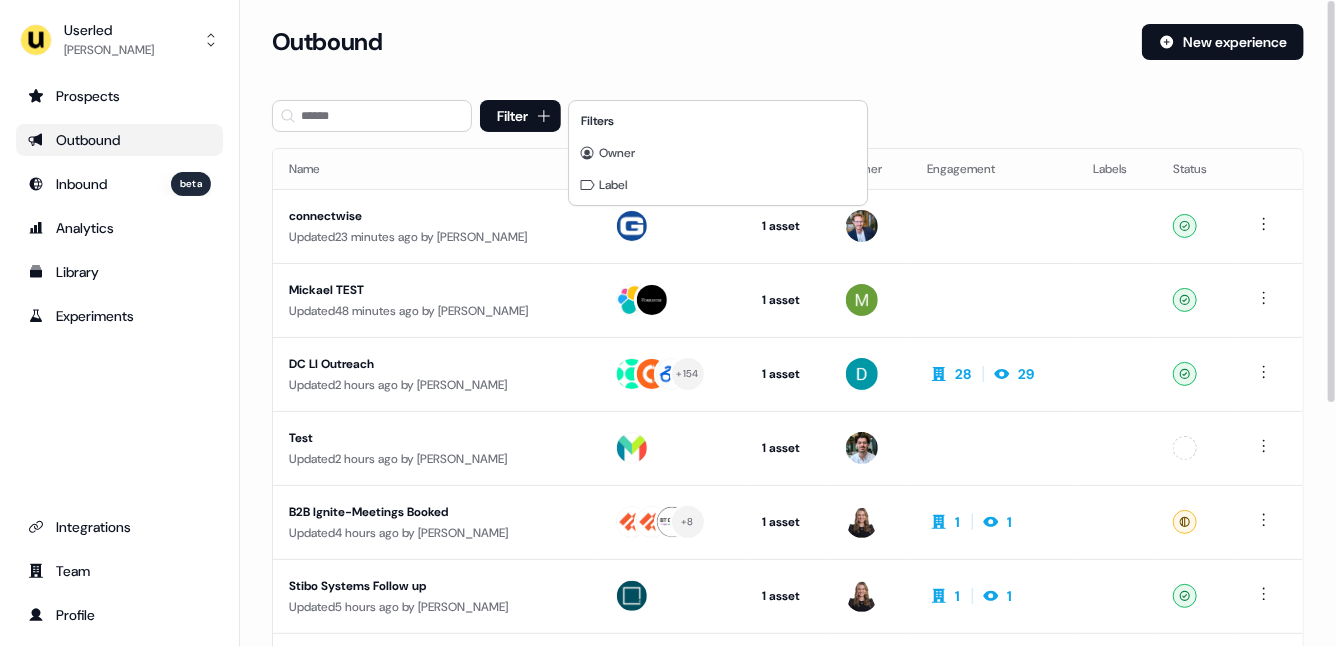 click on "Filters" at bounding box center (718, 121) 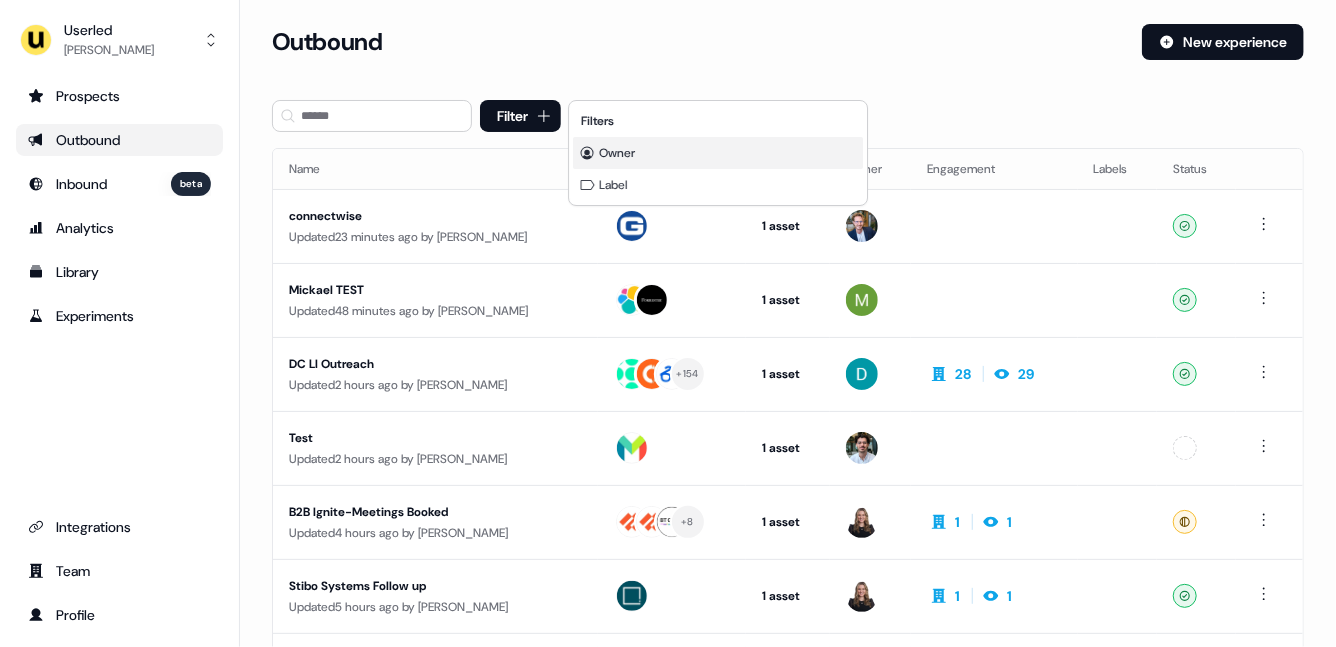 click on "Owner" at bounding box center (617, 153) 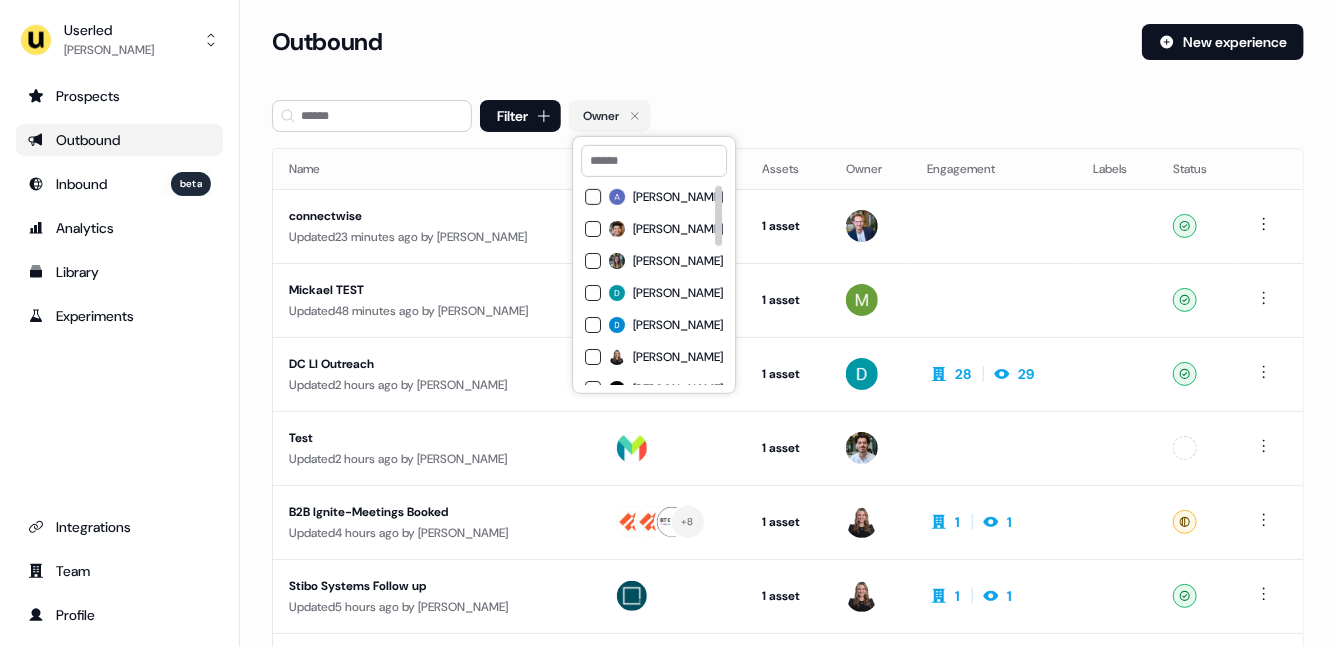 click on "[PERSON_NAME]" at bounding box center [678, 293] 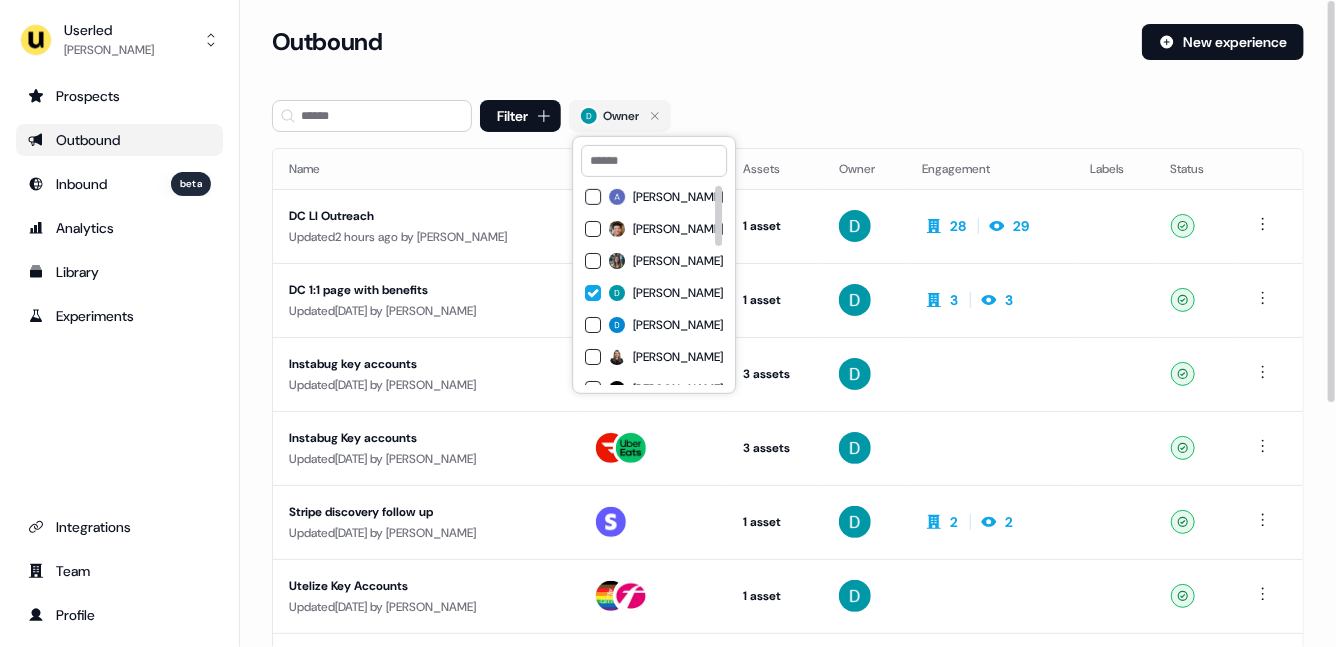 click on "Filter Owner" at bounding box center (788, 116) 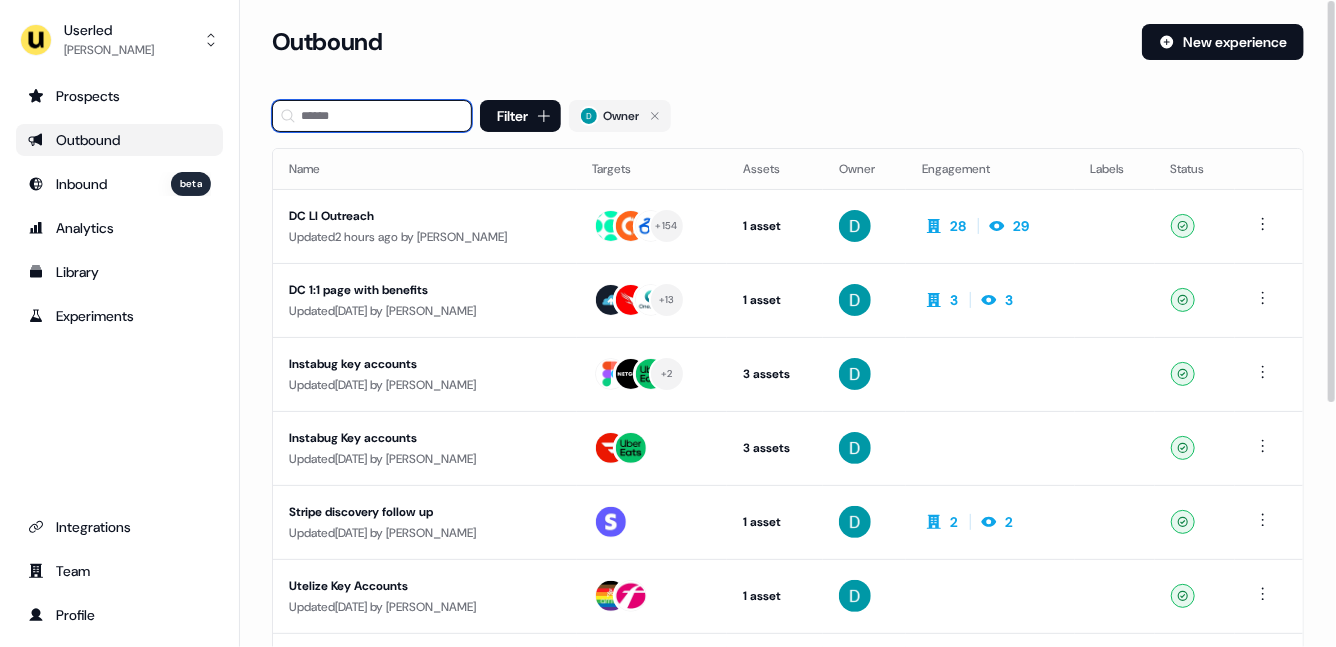 click at bounding box center [372, 116] 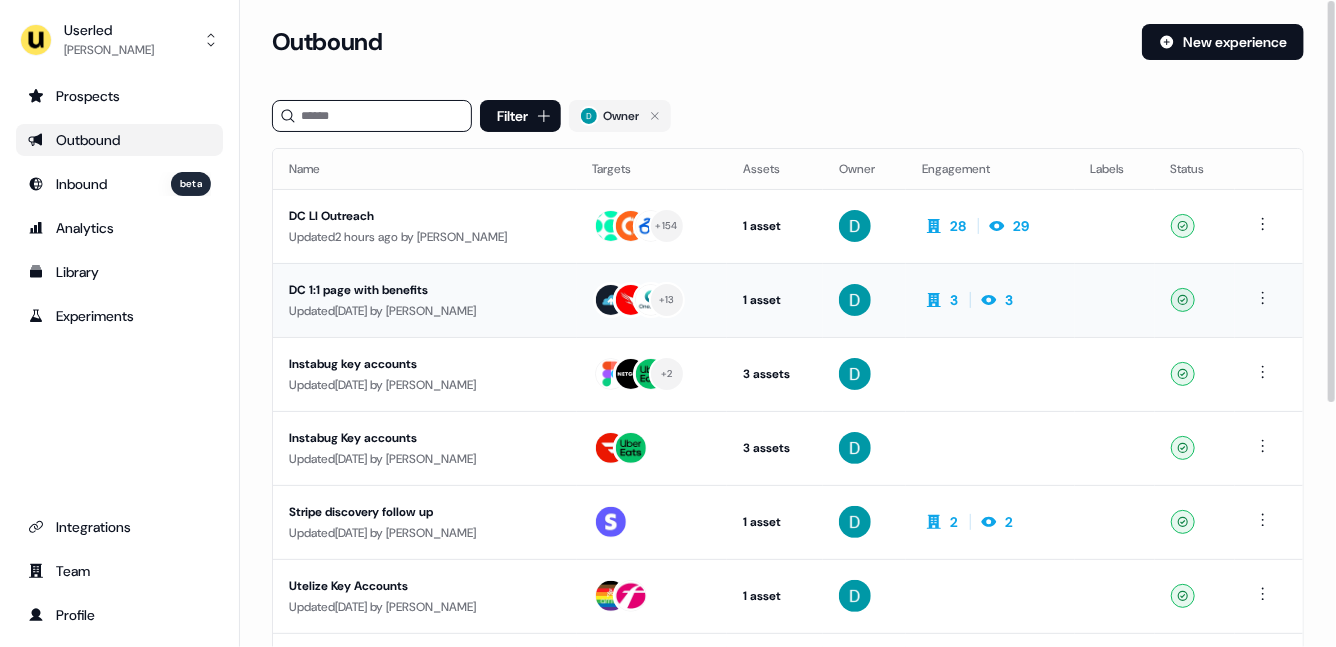 click on "Updated  3 days ago   by   David Cruickshank" at bounding box center [425, 311] 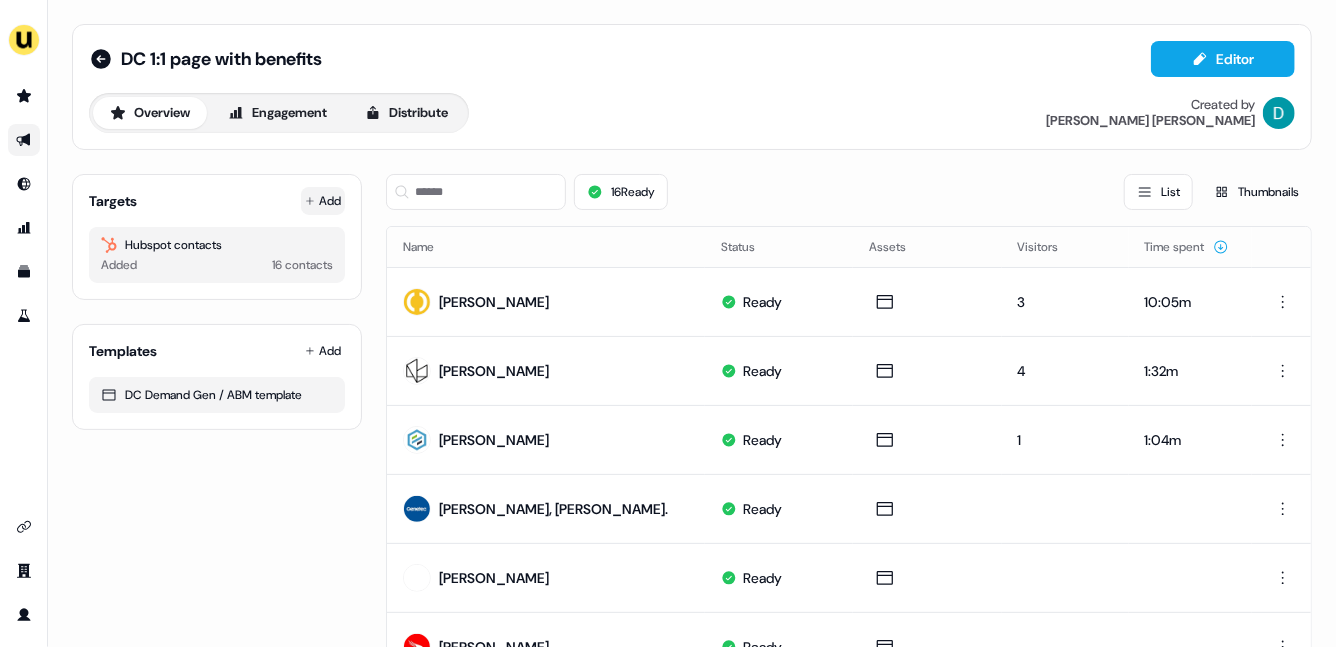 click on "Add" at bounding box center [323, 201] 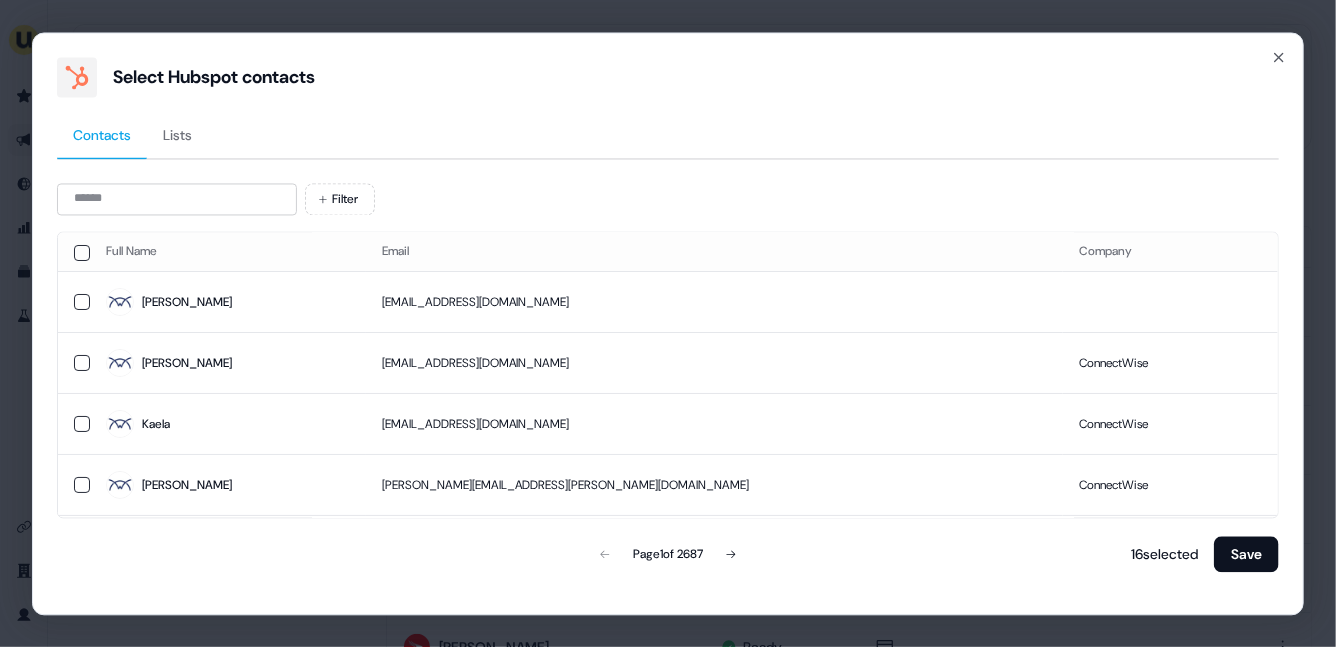 click on "Filter Full Name Email Company Shelby shelby.verciglio@connectwise.com Rick rcollins@connectwise.com ConnectWise Kaela kvandenberg@connectwise.com ConnectWise Chris chris.timms@connectwise.com ConnectWise Dani dani.stancheva@veriff.net veriff.net Yvette yvette.laister@connectwise.com ConnectWise William william.coles@connectwise.com ConnectWise Page page.sands@connectwise.com ConnectWise Amy amy.lucia@connectwise.com ConnectWise Scott scott.shearouse@connectwise.com ConnectWise Page  1  of 2687 16  selected Save" at bounding box center [668, 378] 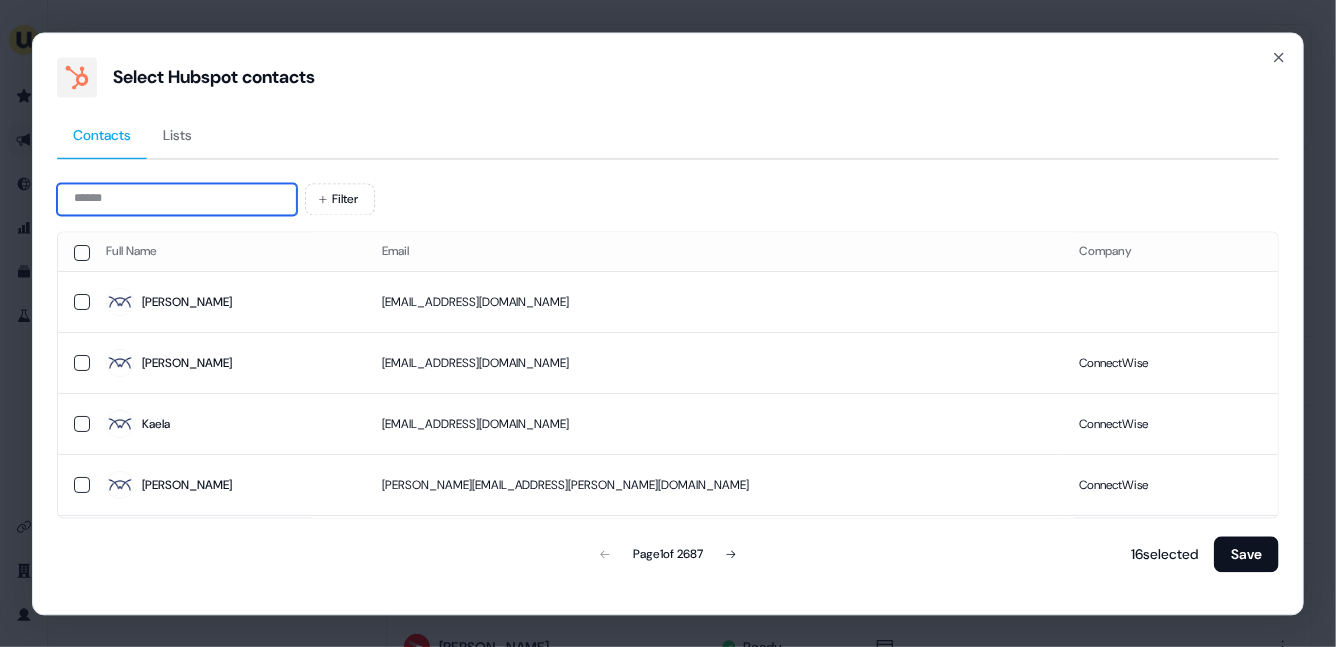 click at bounding box center (177, 199) 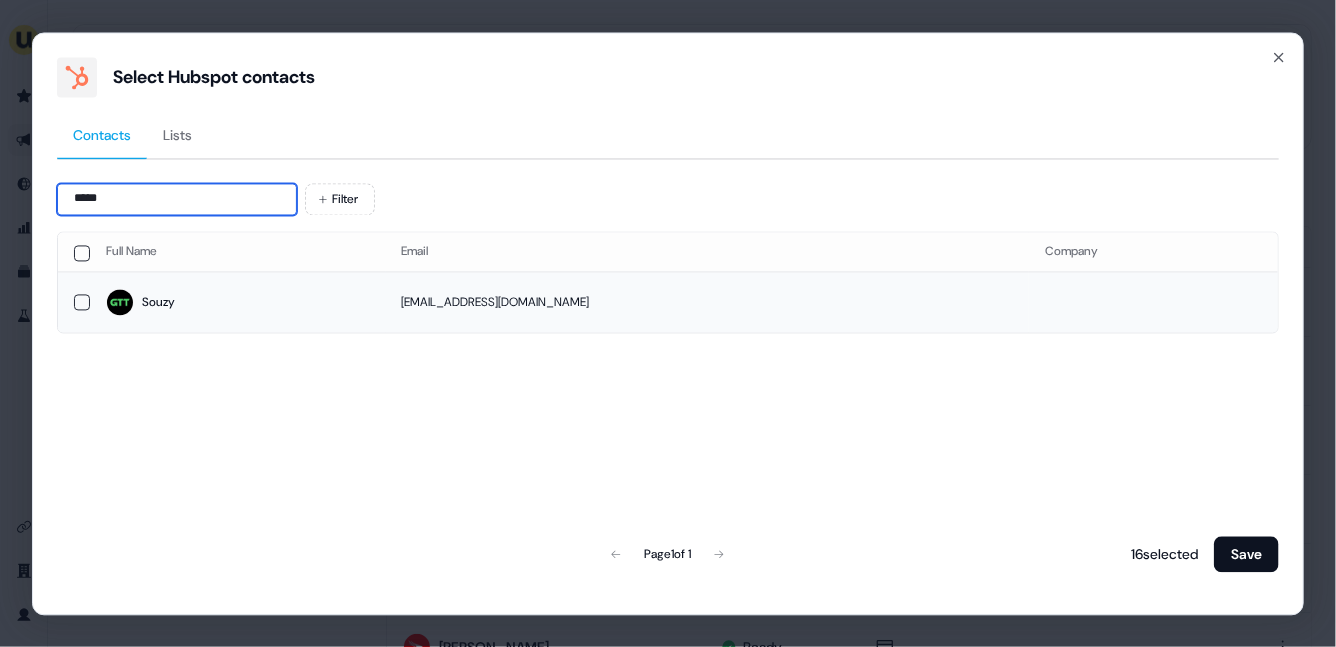 type on "*****" 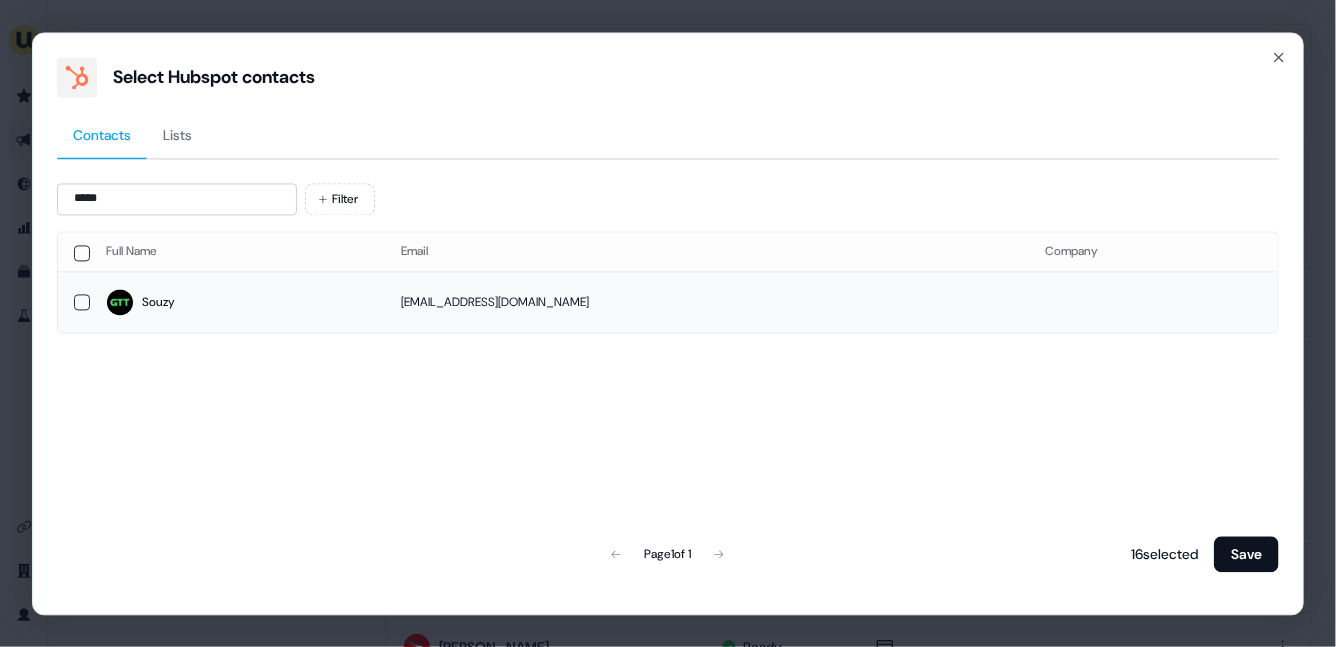click on "Souzy" at bounding box center (238, 302) 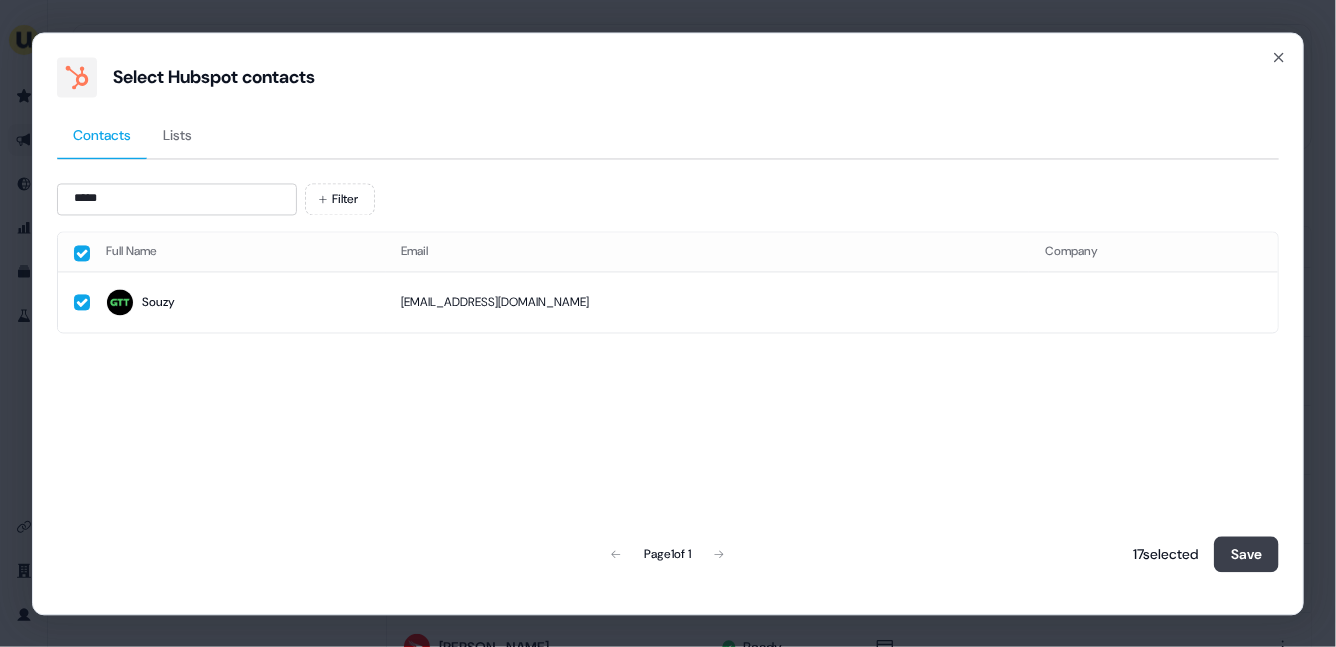 click on "Save" at bounding box center [1246, 554] 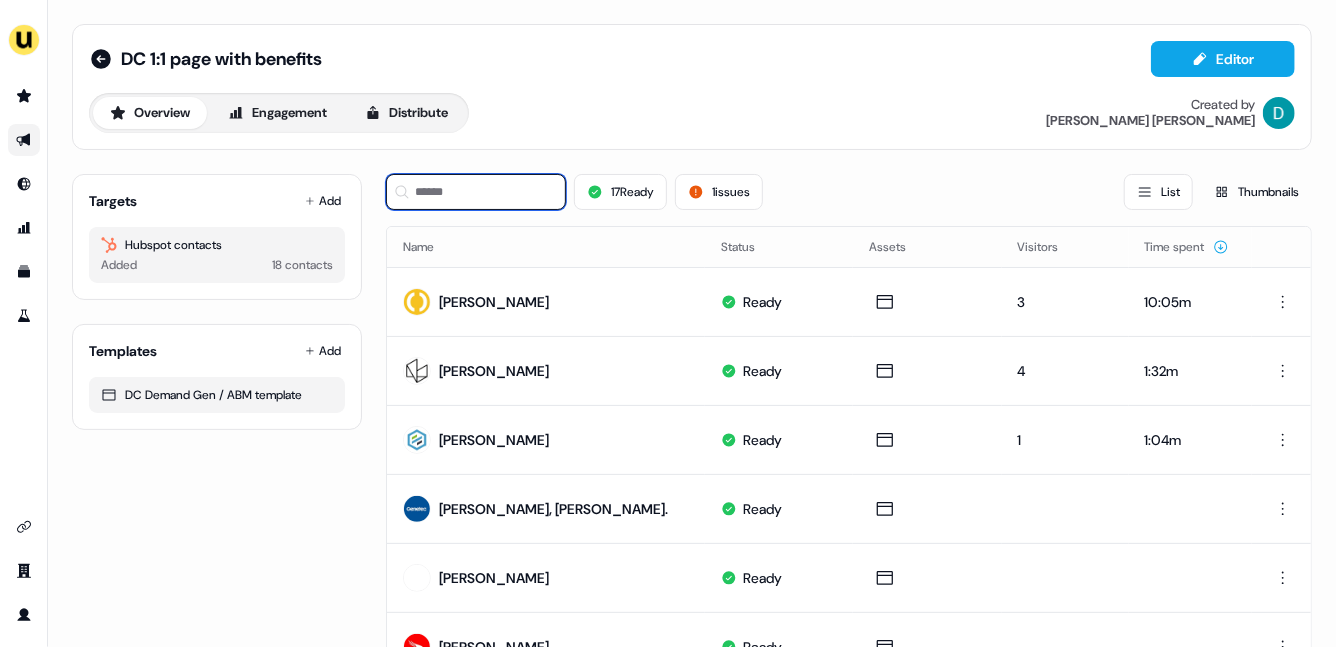 click at bounding box center (476, 192) 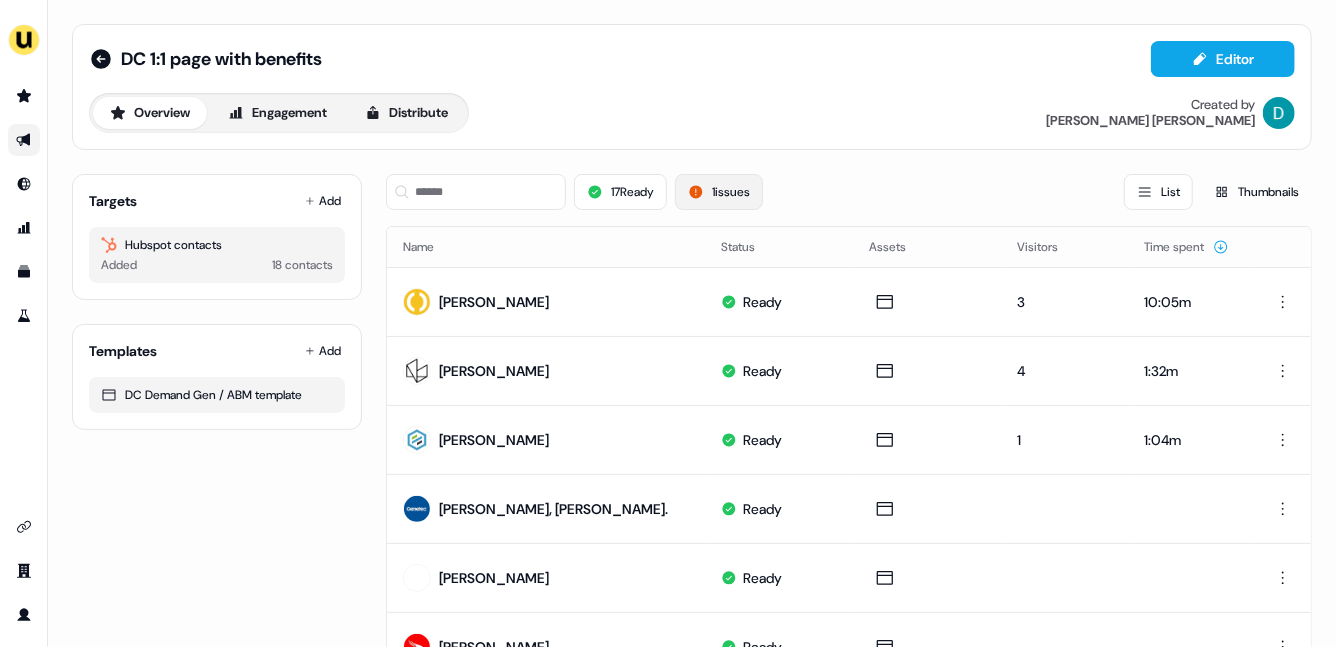 click on "1  issues" at bounding box center (719, 192) 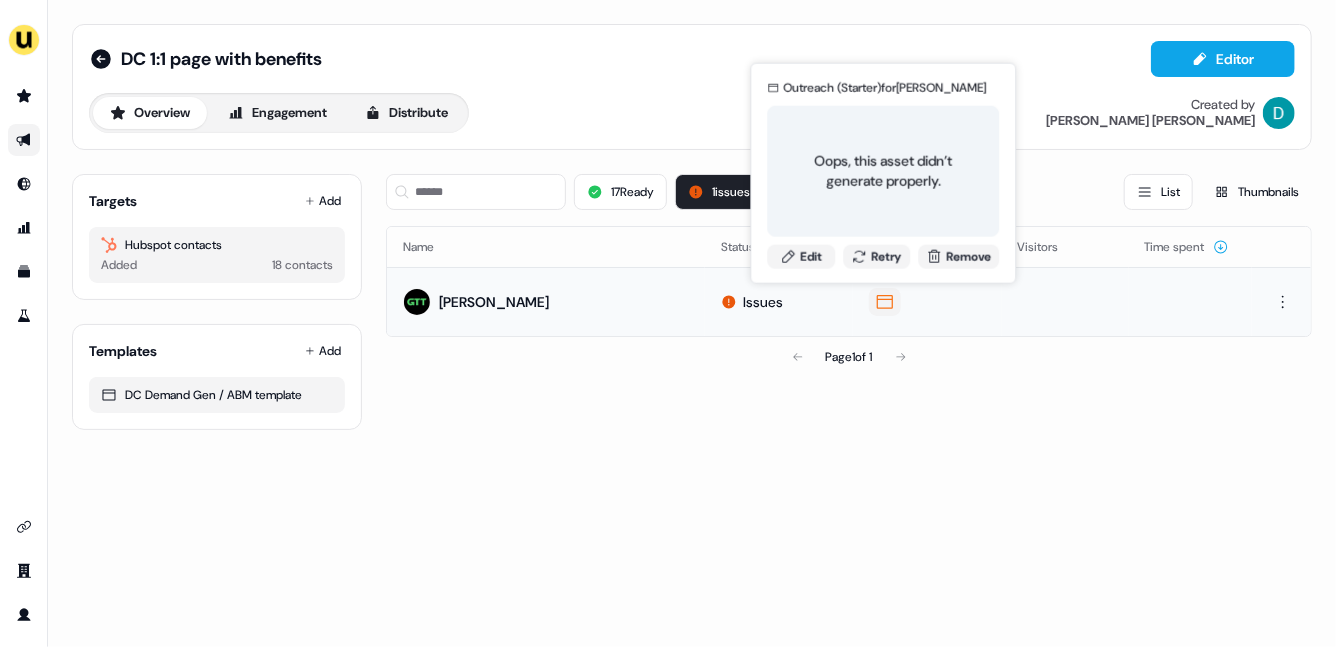 click on "Outreach (Starter)  for  Souzy Habashi   Oops, this asset didn’t generate properly. Edit Retry Remove" at bounding box center (883, 173) 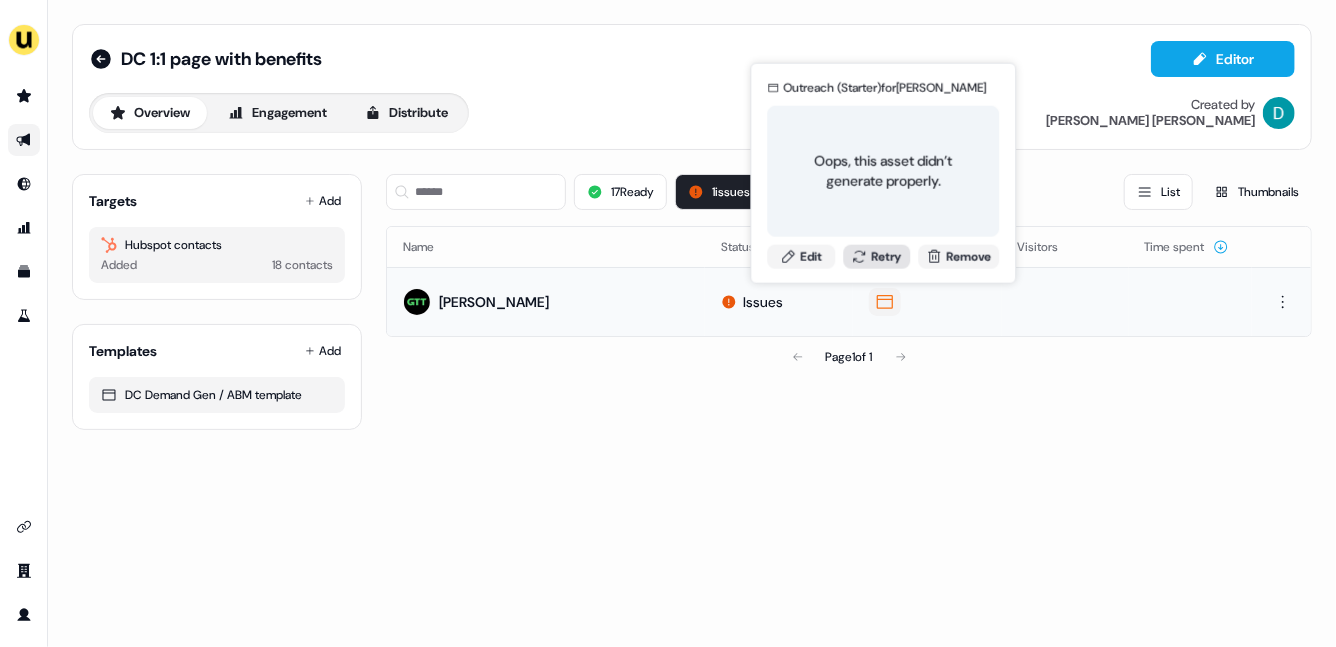click on "Retry" at bounding box center (877, 256) 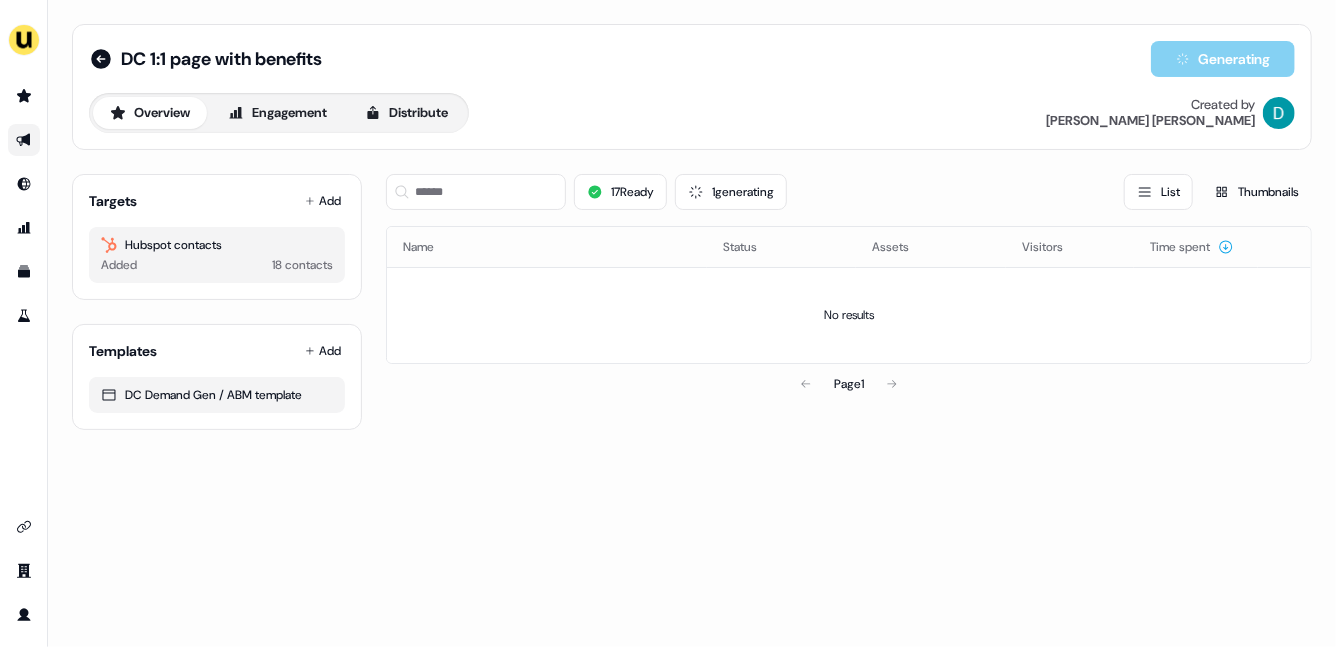 click on "Assets" at bounding box center [930, 247] 